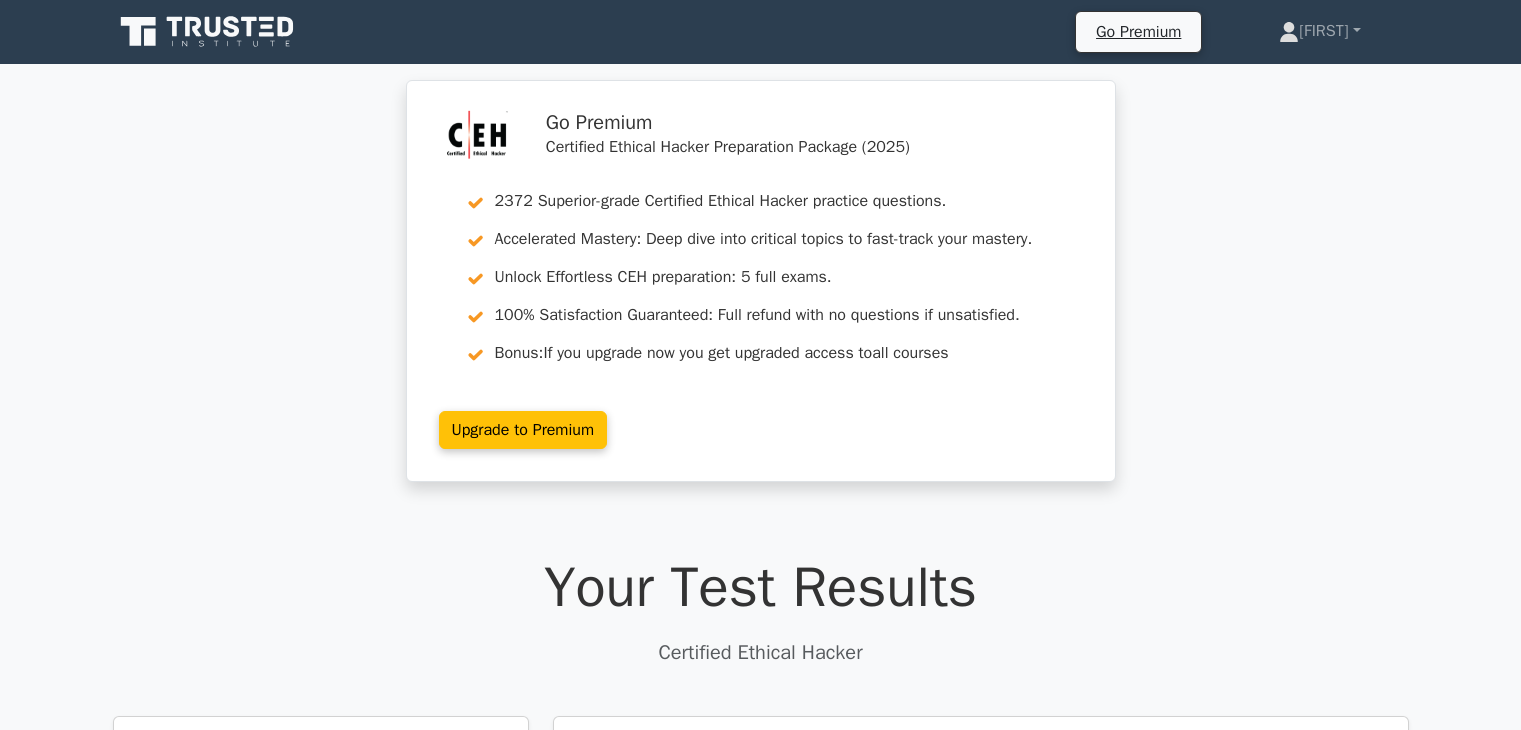 scroll, scrollTop: 0, scrollLeft: 0, axis: both 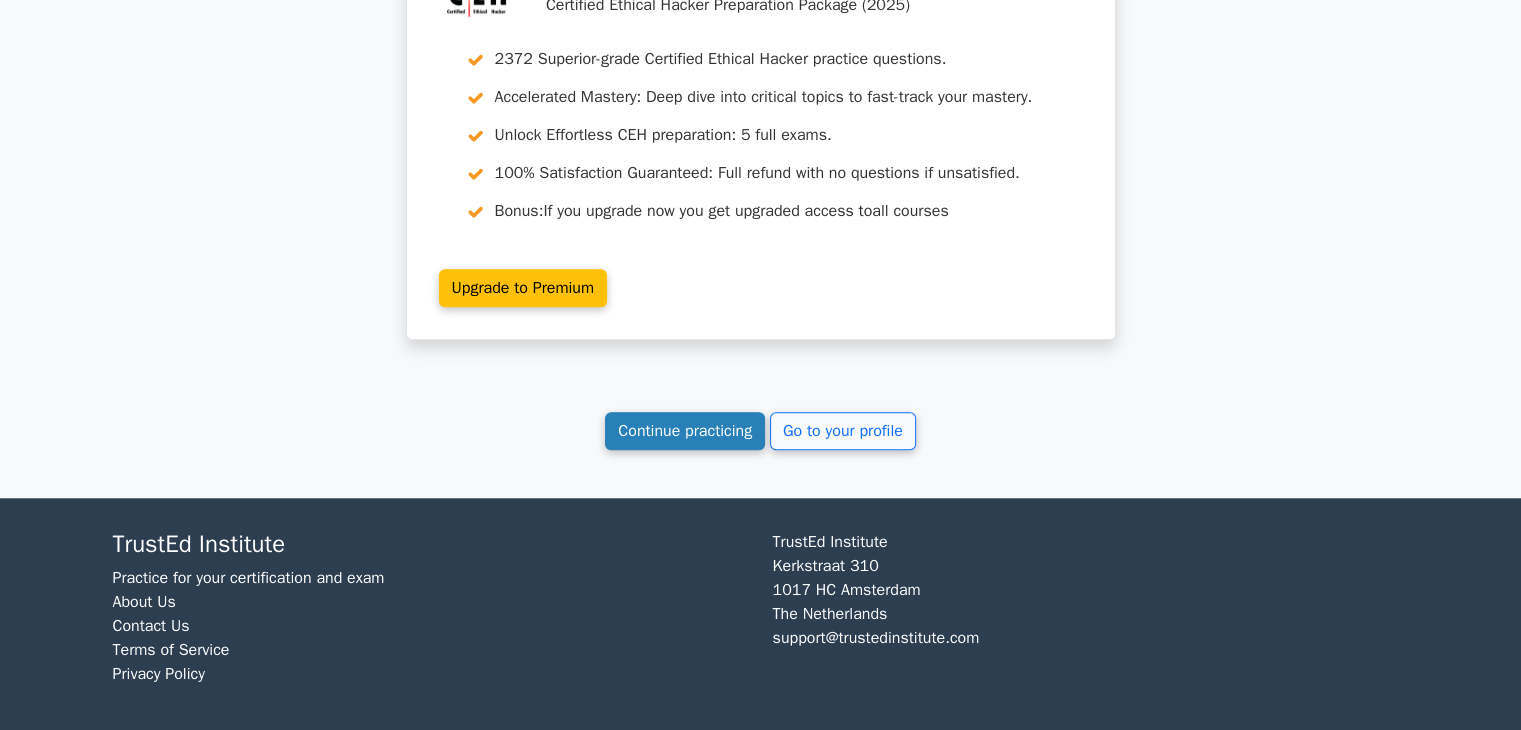 click on "Continue practicing" at bounding box center (685, 431) 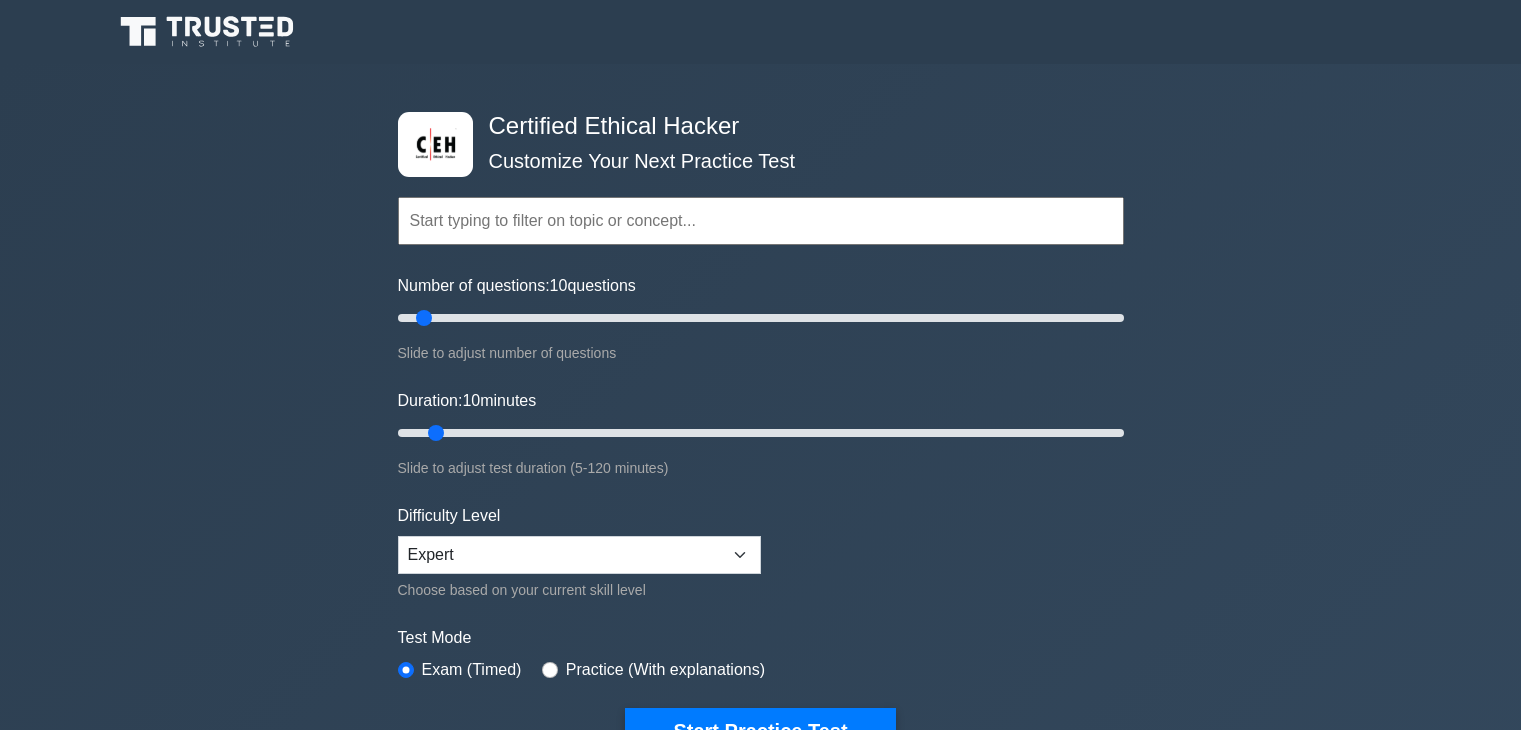 scroll, scrollTop: 0, scrollLeft: 0, axis: both 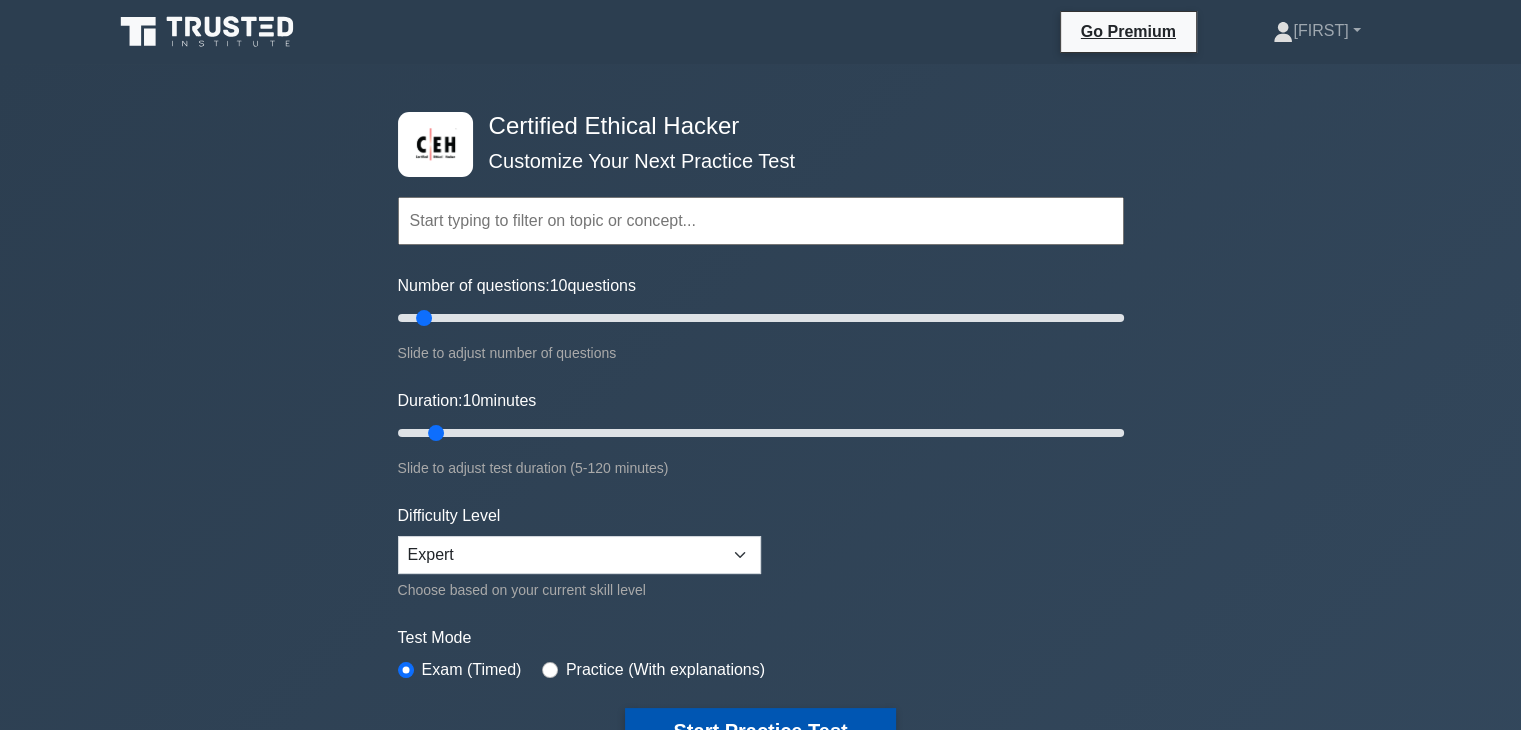 click on "Start Practice Test" at bounding box center (760, 731) 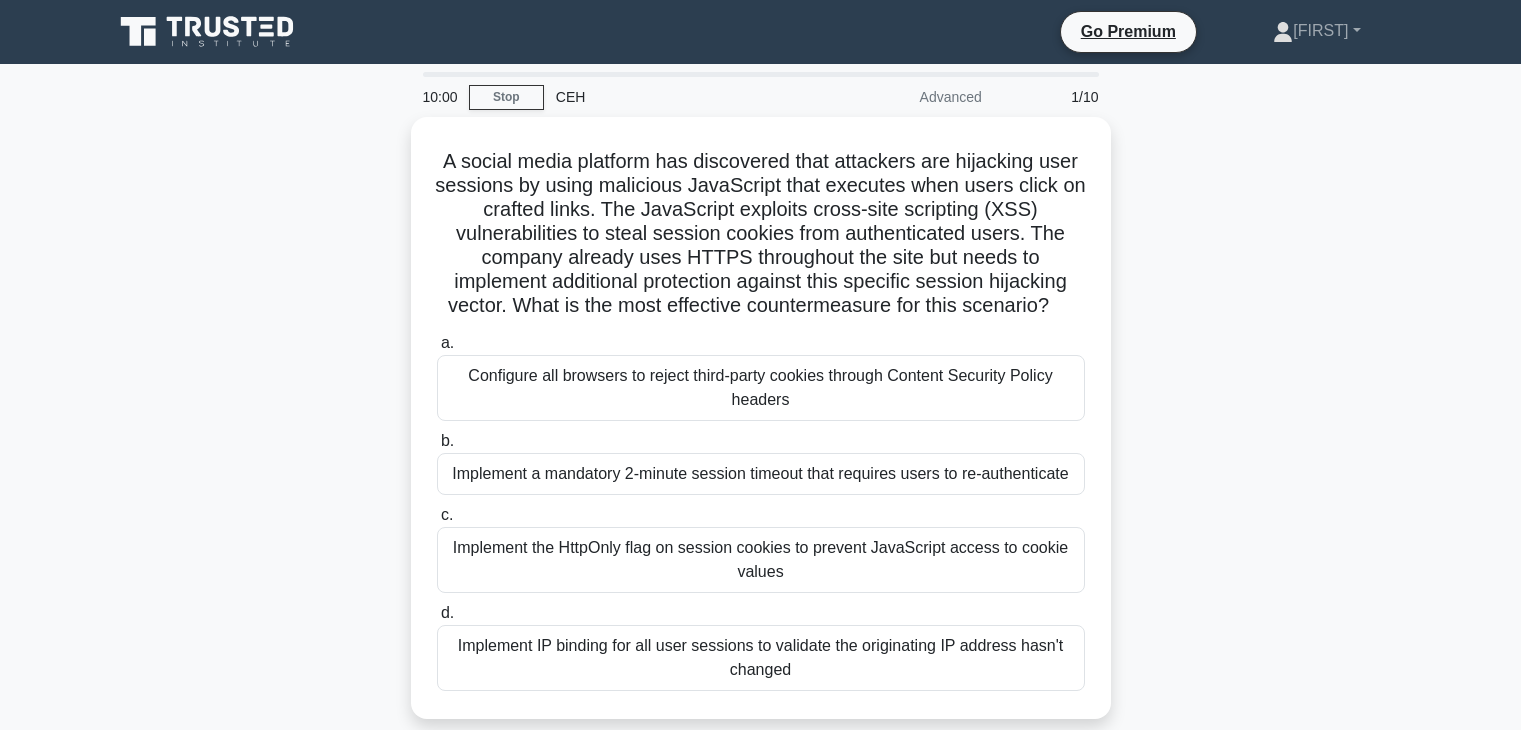 scroll, scrollTop: 0, scrollLeft: 0, axis: both 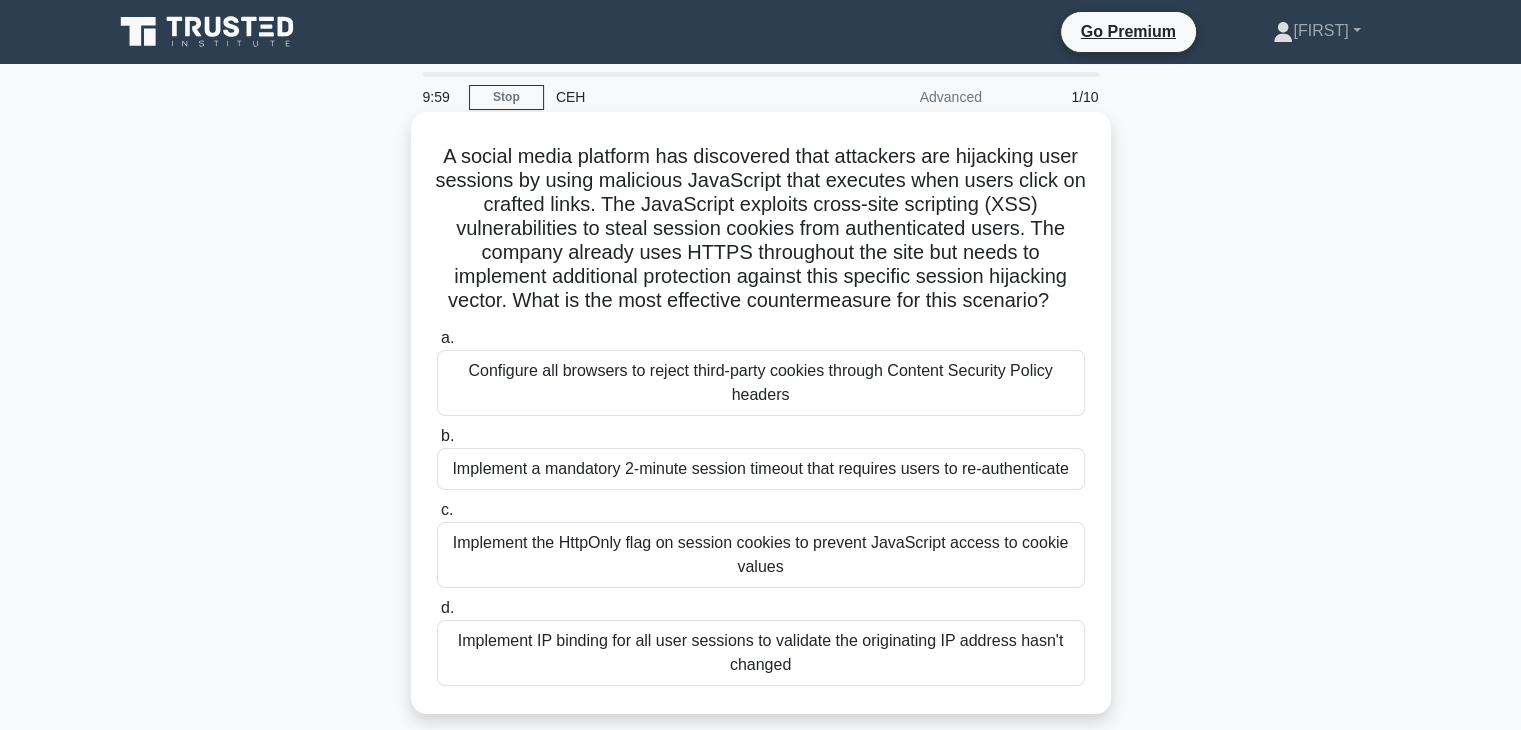 drag, startPoint x: 422, startPoint y: 154, endPoint x: 912, endPoint y: 687, distance: 724.009 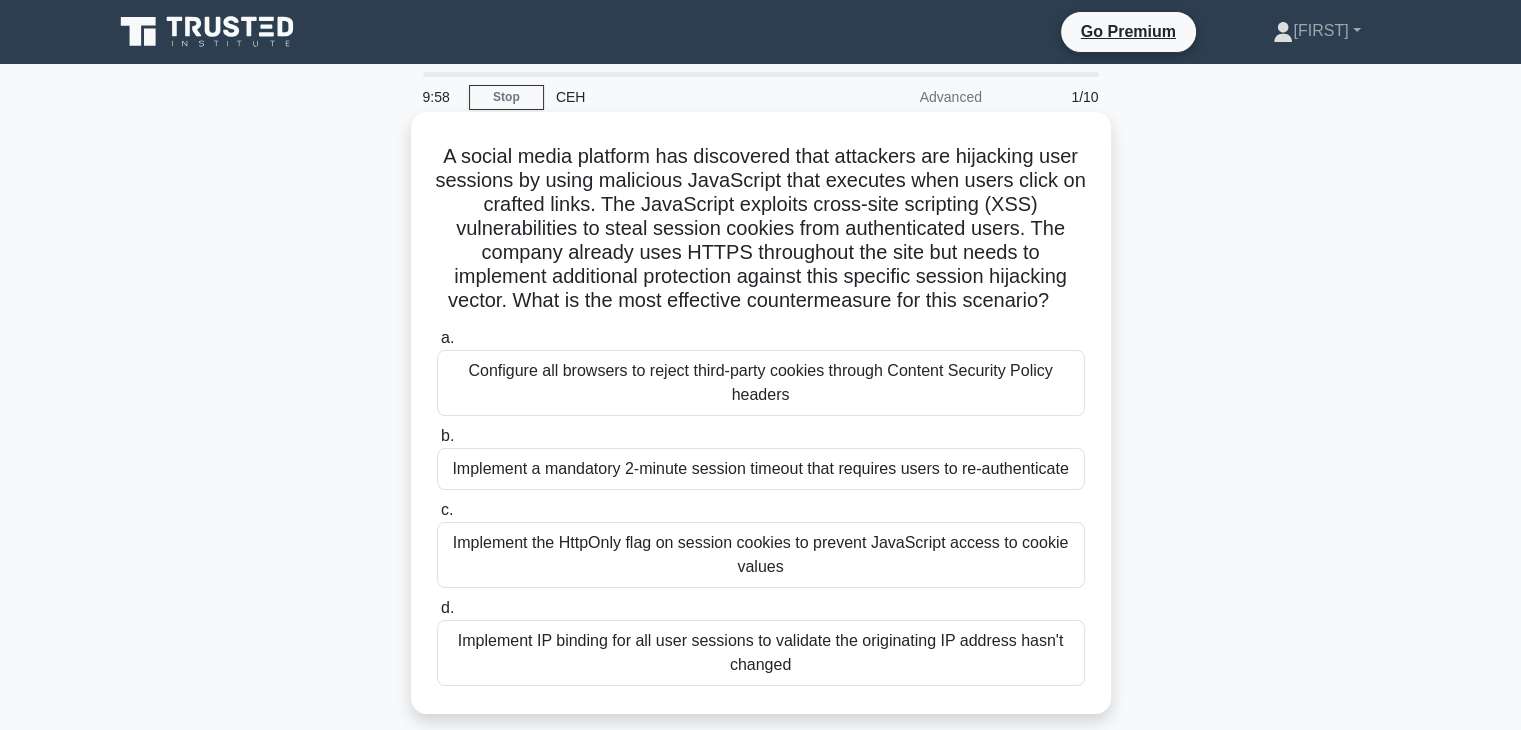 copy on "A social media platform has discovered that attackers are hijacking user sessions by using malicious JavaScript that executes when users click on crafted links. The JavaScript exploits cross-site scripting (XSS) vulnerabilities to steal session cookies from authenticated users. The company already uses HTTPS throughout the site but needs to implement additional protection against this specific session hijacking vector. What is the most effective countermeasure for this scenario?
.spinner_0XTQ{transform-origin:center;animation:spinner_y6GP .75s linear infinite}@keyframes spinner_y6GP{100%{transform:rotate(360deg)}}
a.
Configure all browsers to reject third-party cookies through Content Security Policy headers
b.
Implement a mandatory 2-minute session timeout that requires users to re-authenticate
c.
..." 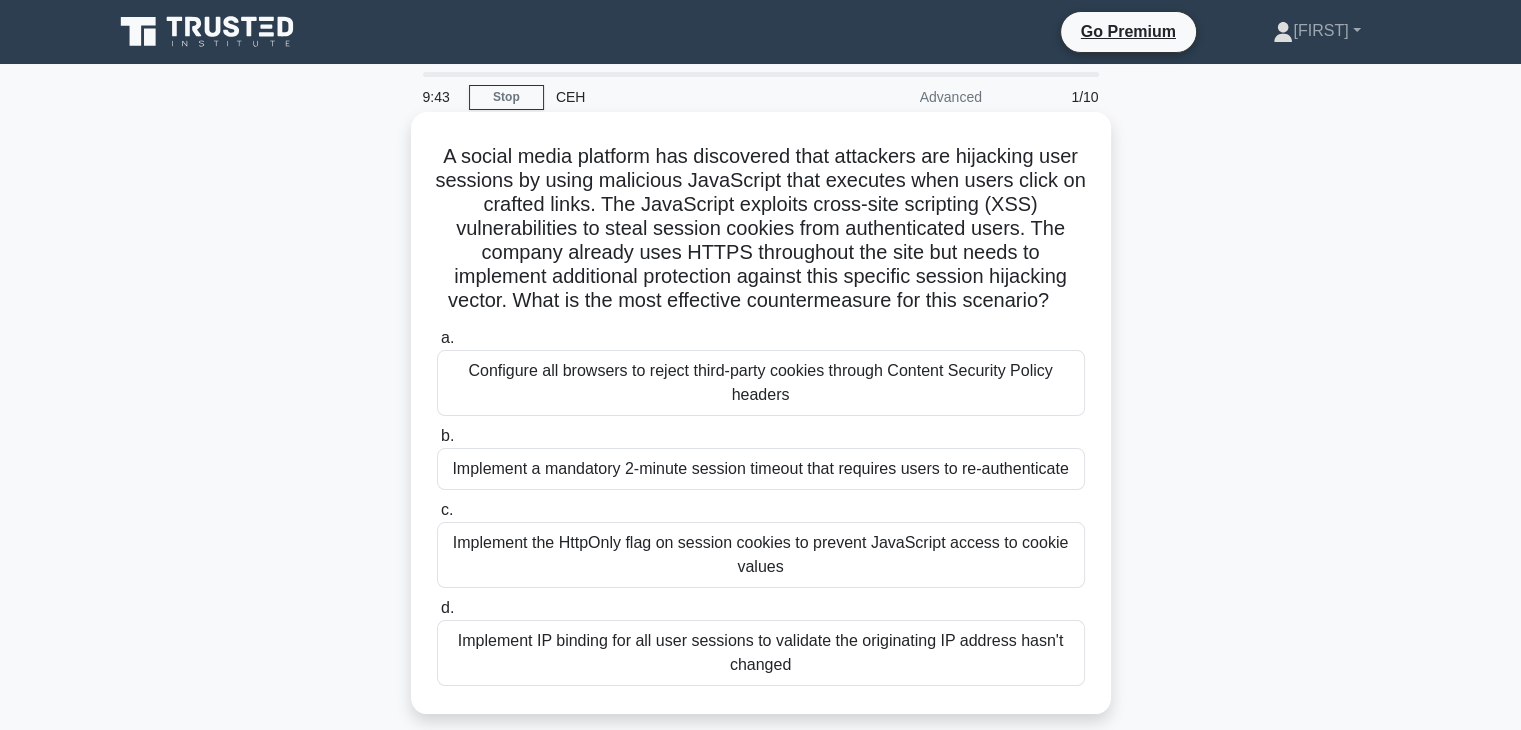 click on "Implement the HttpOnly flag on session cookies to prevent JavaScript access to cookie values" at bounding box center [761, 555] 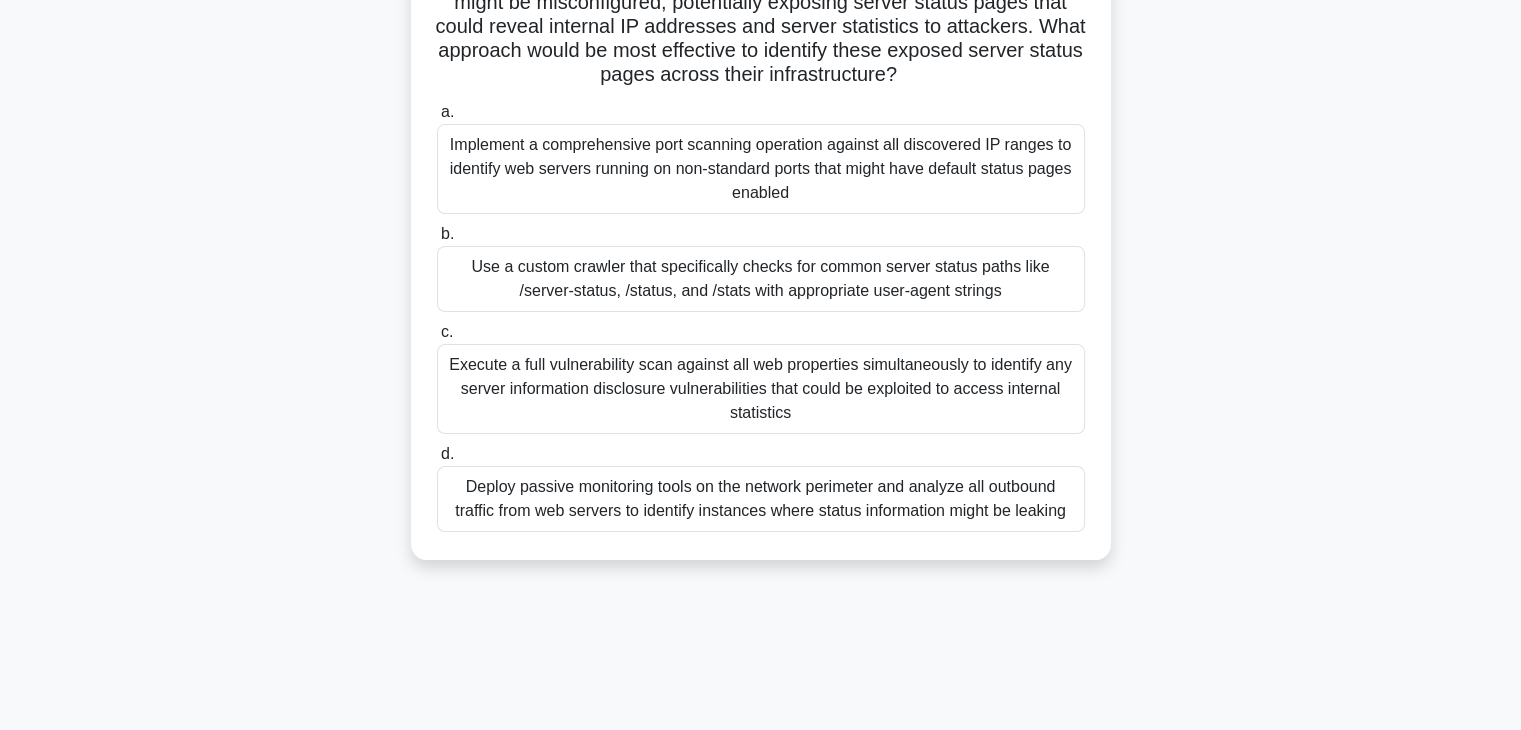 scroll, scrollTop: 351, scrollLeft: 0, axis: vertical 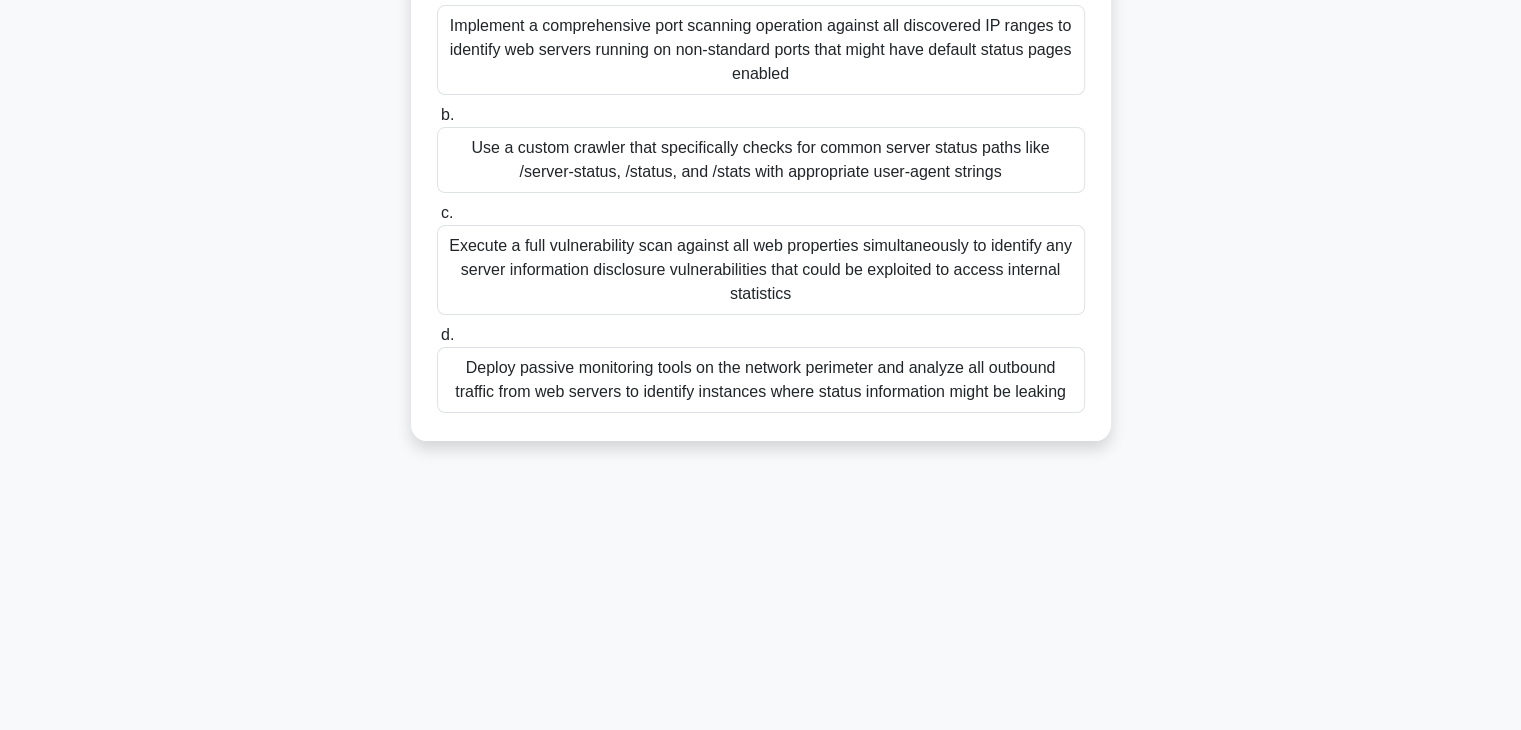 drag, startPoint x: 448, startPoint y: 153, endPoint x: 958, endPoint y: 735, distance: 773.8372 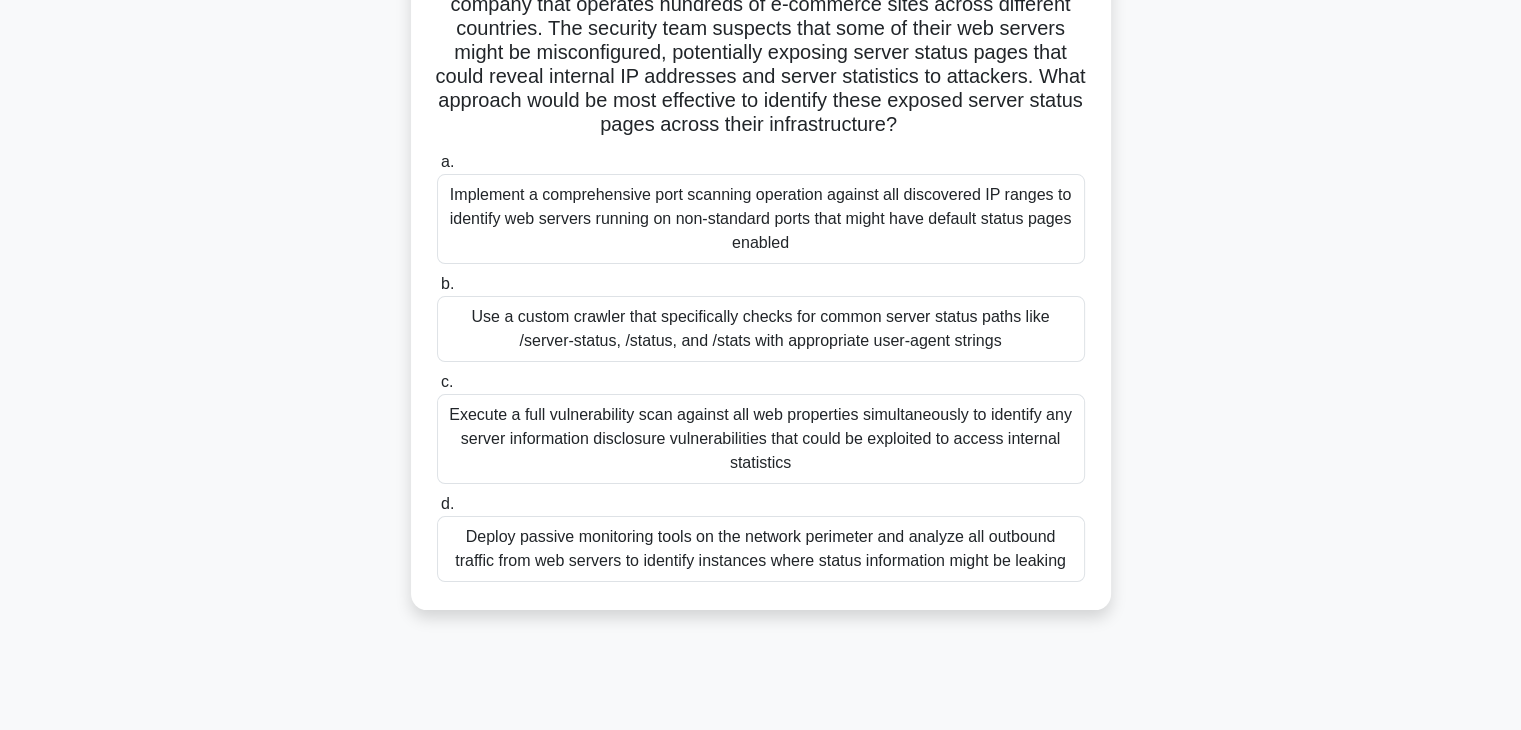 drag, startPoint x: 447, startPoint y: 156, endPoint x: 1200, endPoint y: 728, distance: 945.6178 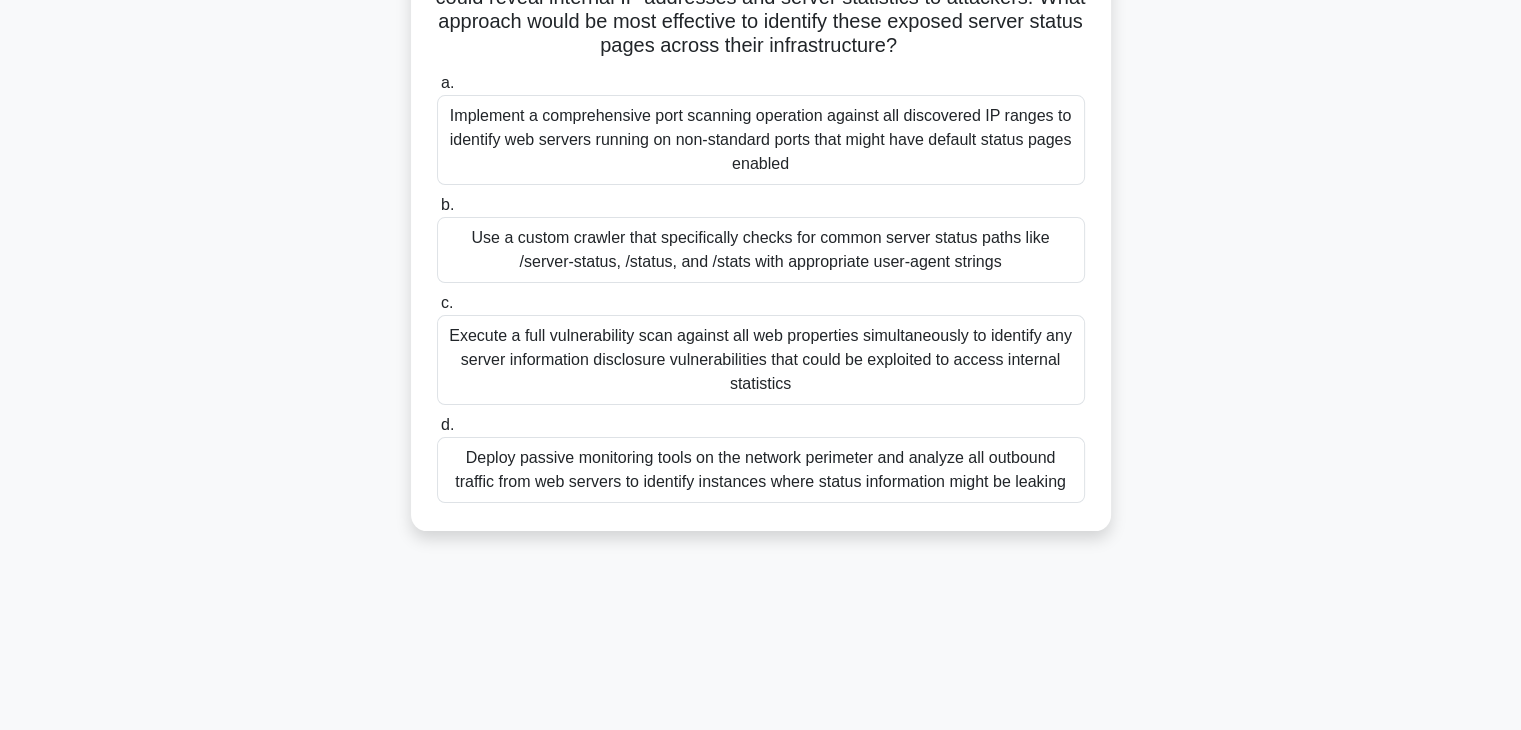 copy on "Scenario: You are conducting a footprinting assessment for a global retail company that operates hundreds of e-commerce sites across different countries. The security team suspects that some of their web servers might be misconfigured, potentially exposing server status pages that could reveal internal IP addresses and server statistics to attackers. What approach would be most effective to identify these exposed server status pages across their infrastructure?
.spinner_0XTQ{transform-origin:center;animation:spinner_y6GP .75s linear infinite}@keyframes spinner_y6GP{100%{transform:rotate(360deg)}}
a.
Implement a comprehensive port scanning operation against all discovered IP ranges to identify web servers running on non-standard ports that might have default status pages enabled
b.
Use a custom crawler that specifically checks for common server..." 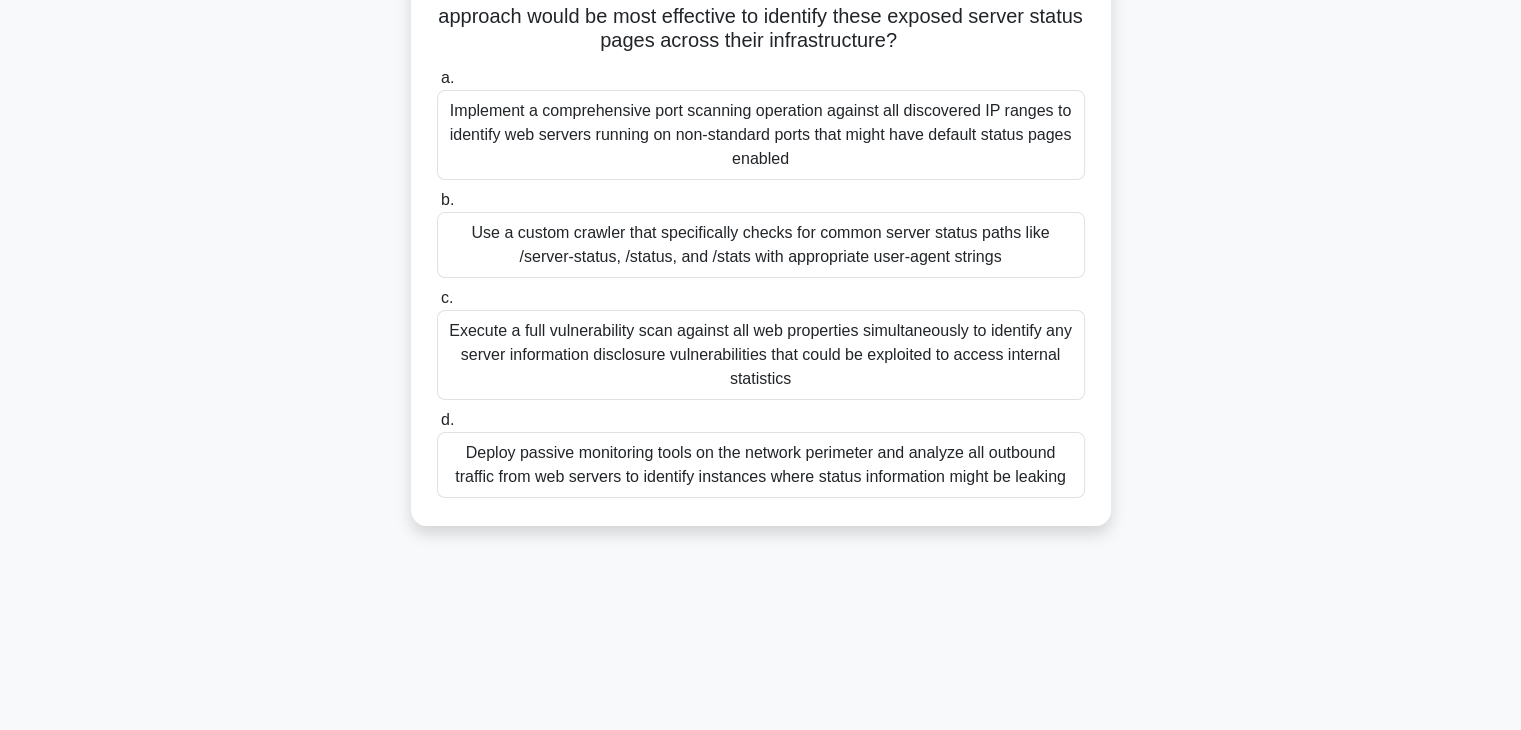 click on "Use a custom crawler that specifically checks for common server status paths like /server-status, /status, and /stats with appropriate user-agent strings" at bounding box center (761, 245) 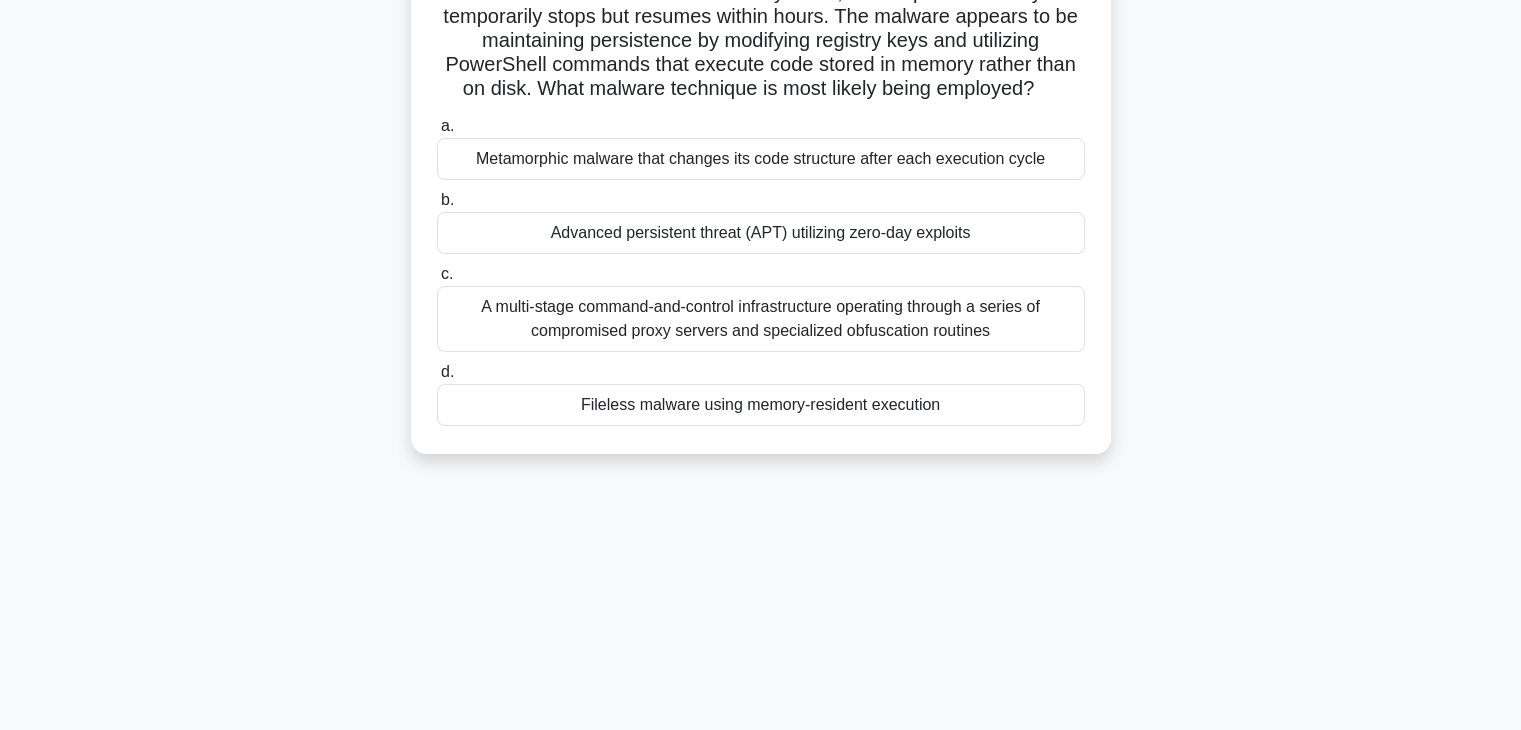 scroll, scrollTop: 0, scrollLeft: 0, axis: both 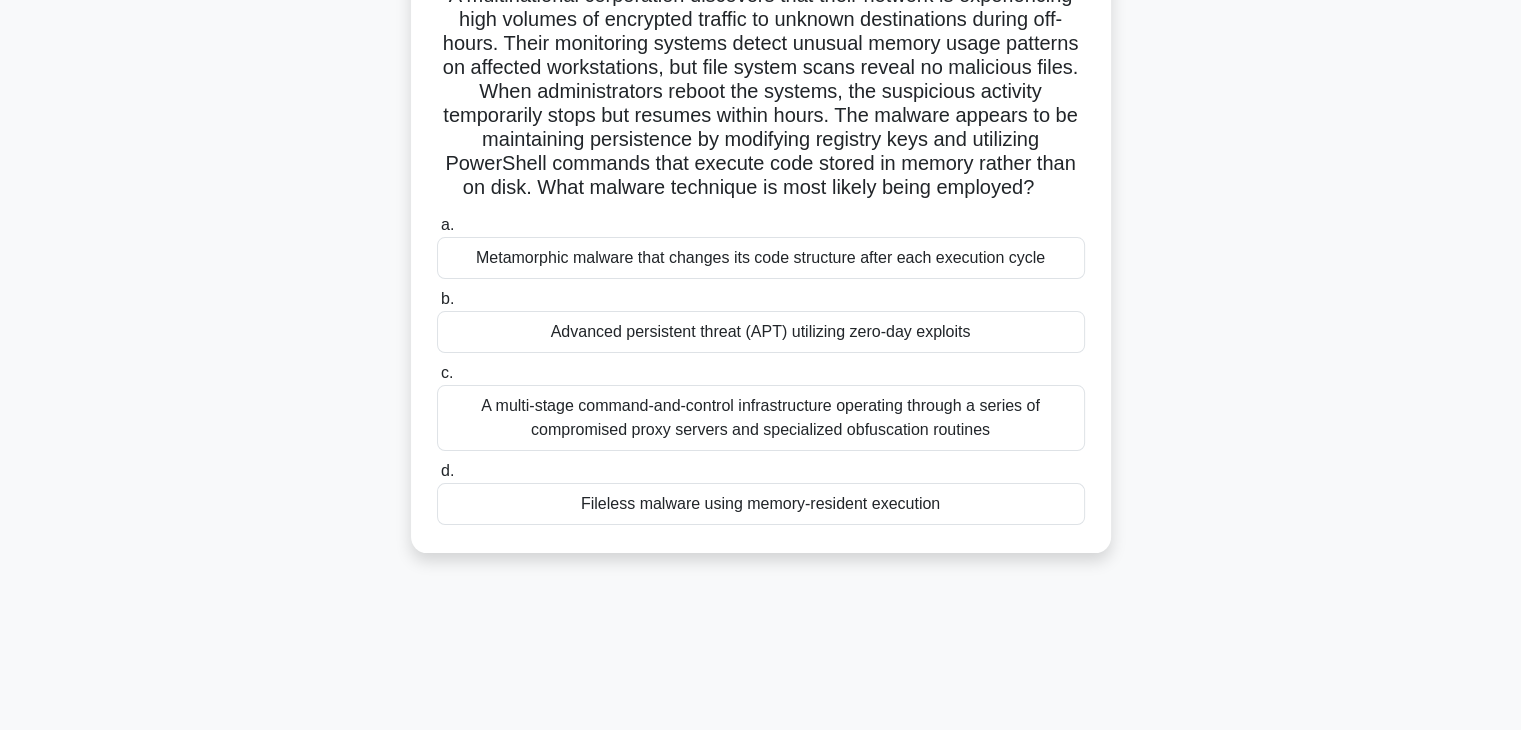 drag, startPoint x: 465, startPoint y: 151, endPoint x: 1222, endPoint y: 732, distance: 954.25885 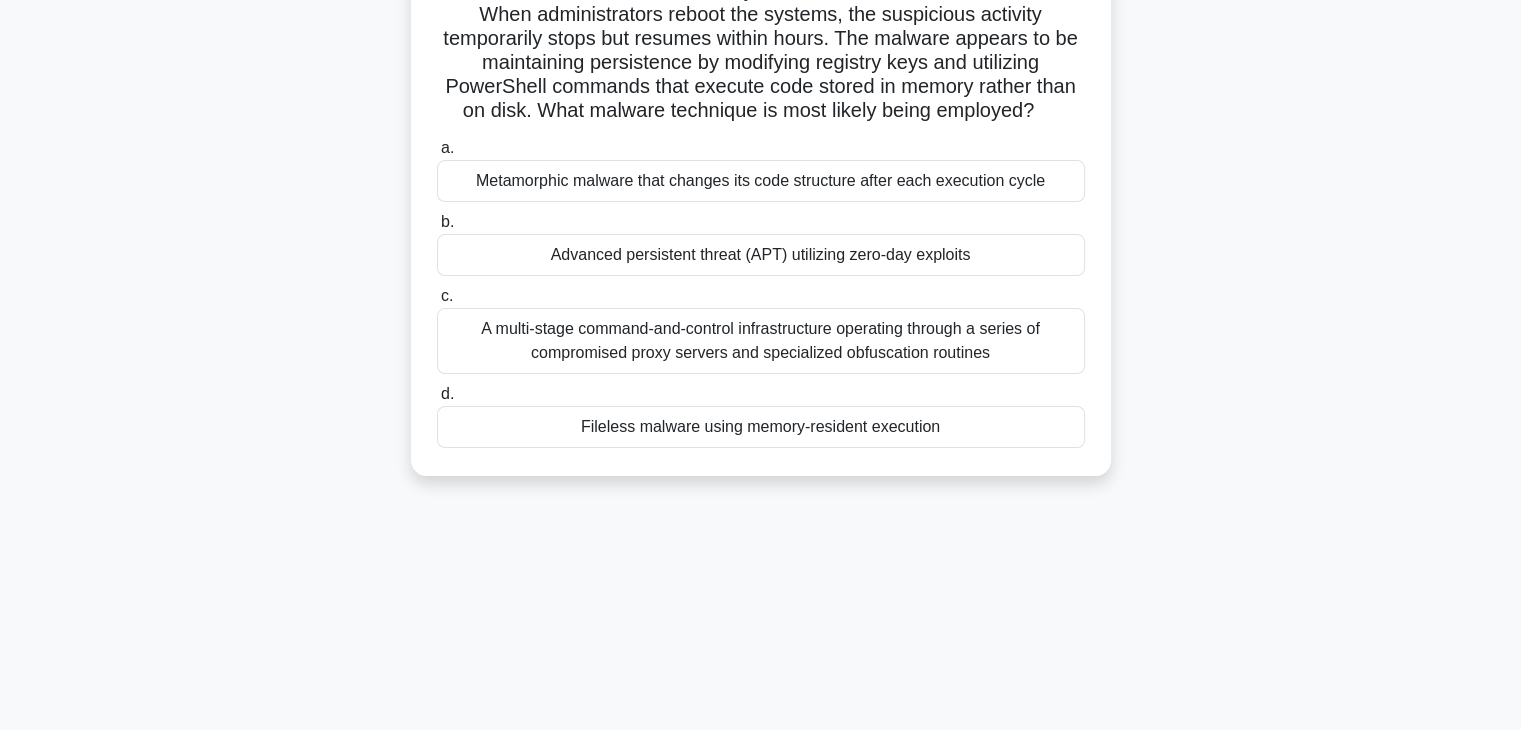copy on "A multinational corporation discovers that their network is experiencing high volumes of encrypted traffic to unknown destinations during off-hours. Their monitoring systems detect unusual memory usage patterns on affected workstations, but file system scans reveal no malicious files. When administrators reboot the systems, the suspicious activity temporarily stops but resumes within hours. The malware appears to be maintaining persistence by modifying registry keys and utilizing PowerShell commands that execute code stored in memory rather than on disk. What malware technique is most likely being employed?
.spinner_0XTQ{transform-origin:center;animation:spinner_y6GP .75s linear infinite}@keyframes spinner_y6GP{100%{transform:rotate(360deg)}}
a.
Metamorphic malware that changes its code structure after each execution cycle
b.
Advanced persiste..." 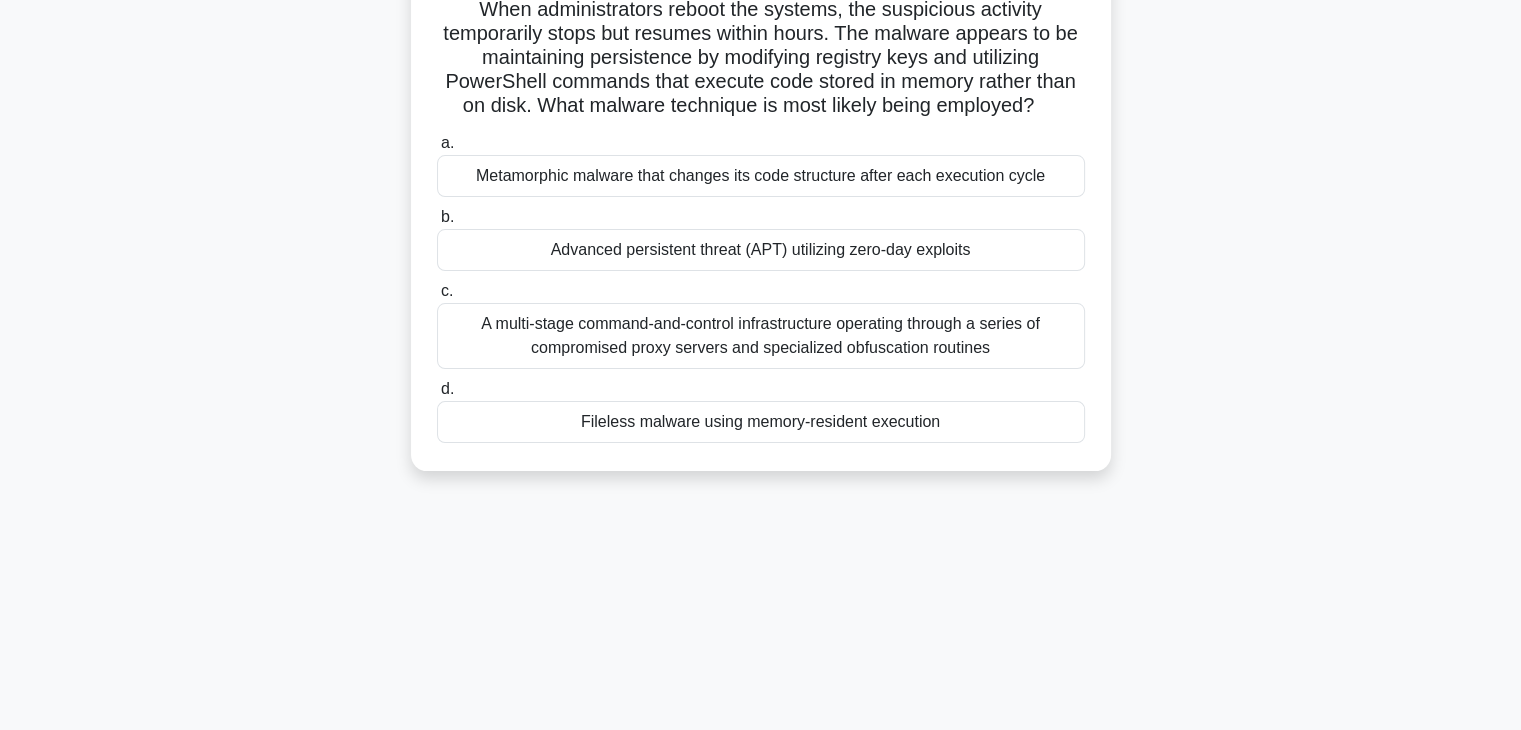 click on "Fileless malware using memory-resident execution" at bounding box center [761, 422] 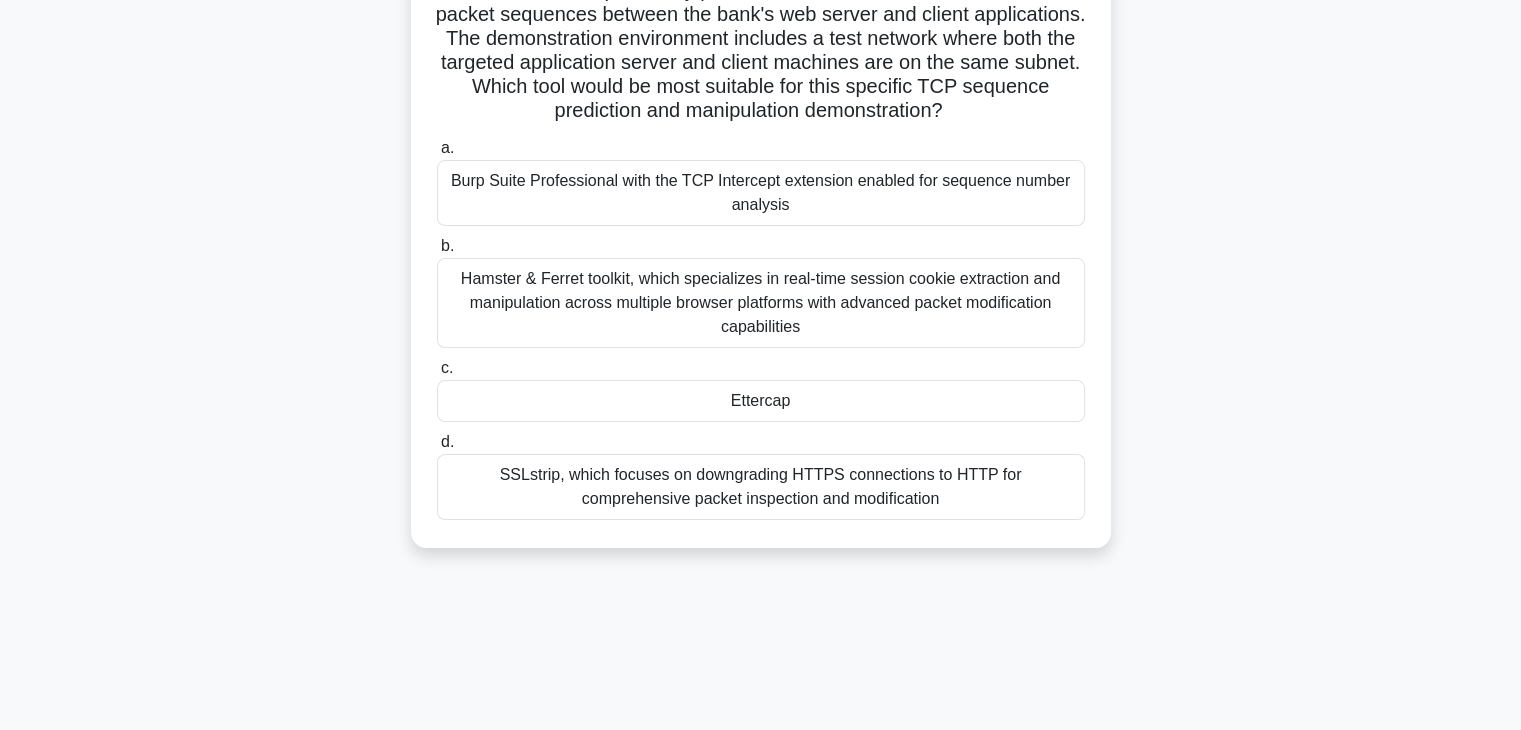 scroll, scrollTop: 0, scrollLeft: 0, axis: both 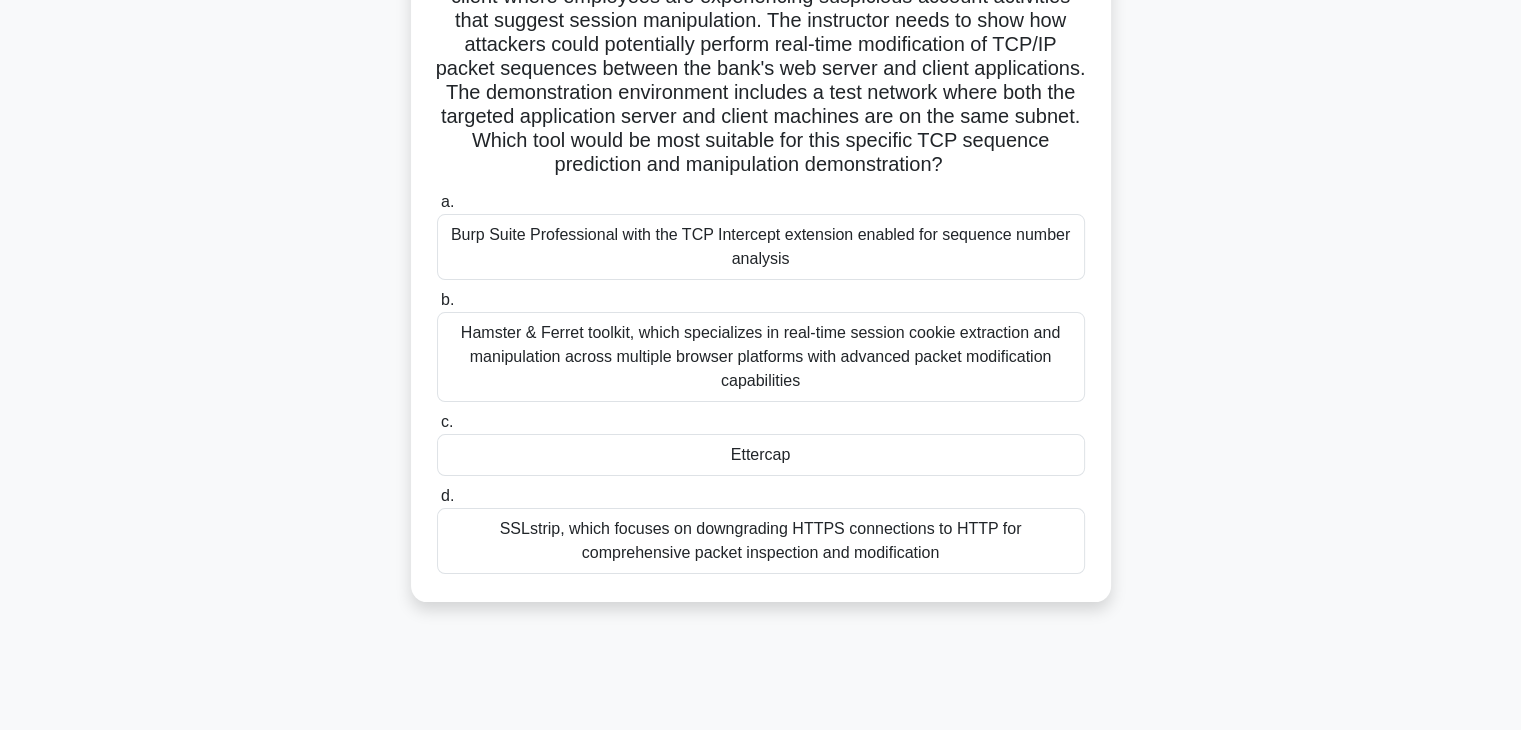 drag, startPoint x: 445, startPoint y: 153, endPoint x: 1043, endPoint y: 657, distance: 782.0614 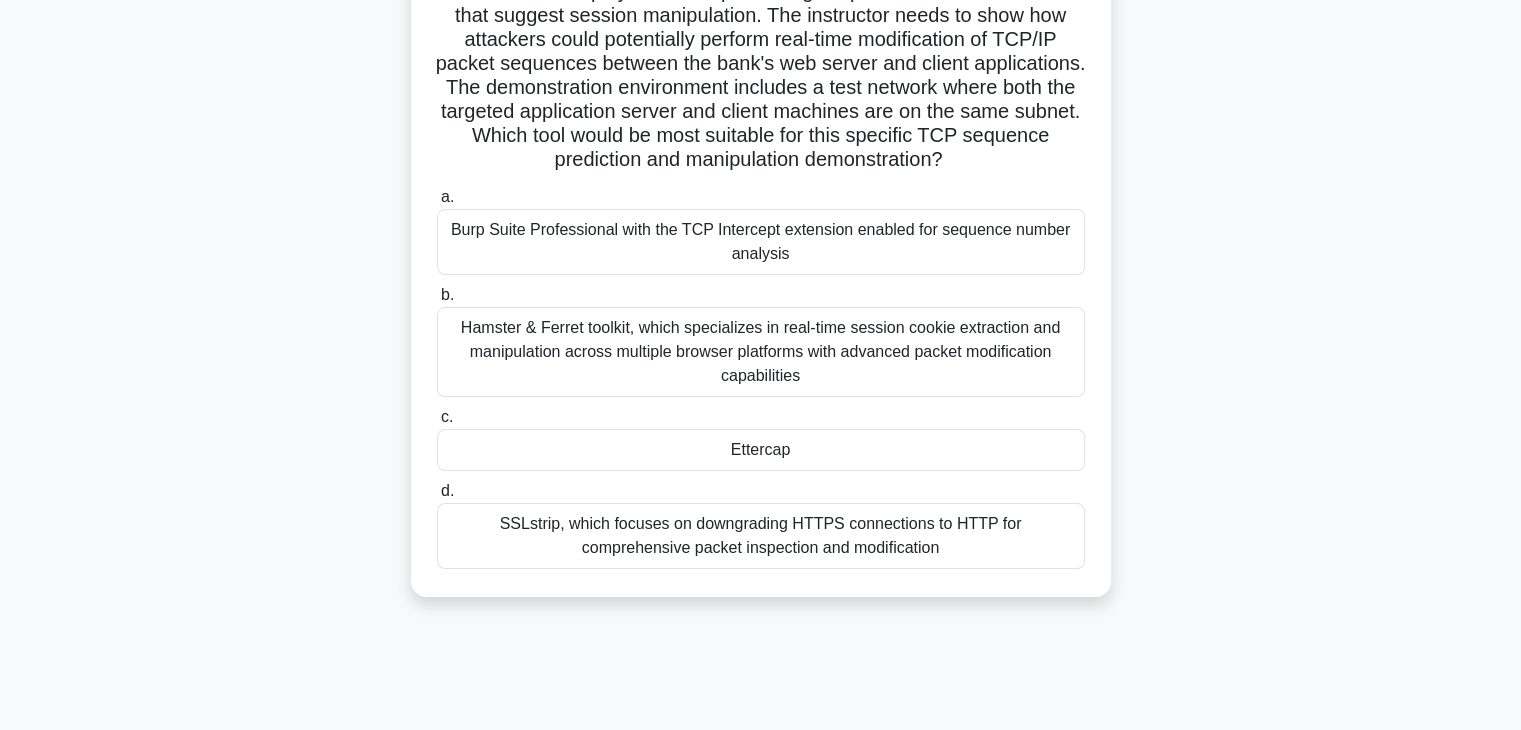 click on "Ettercap" at bounding box center [761, 450] 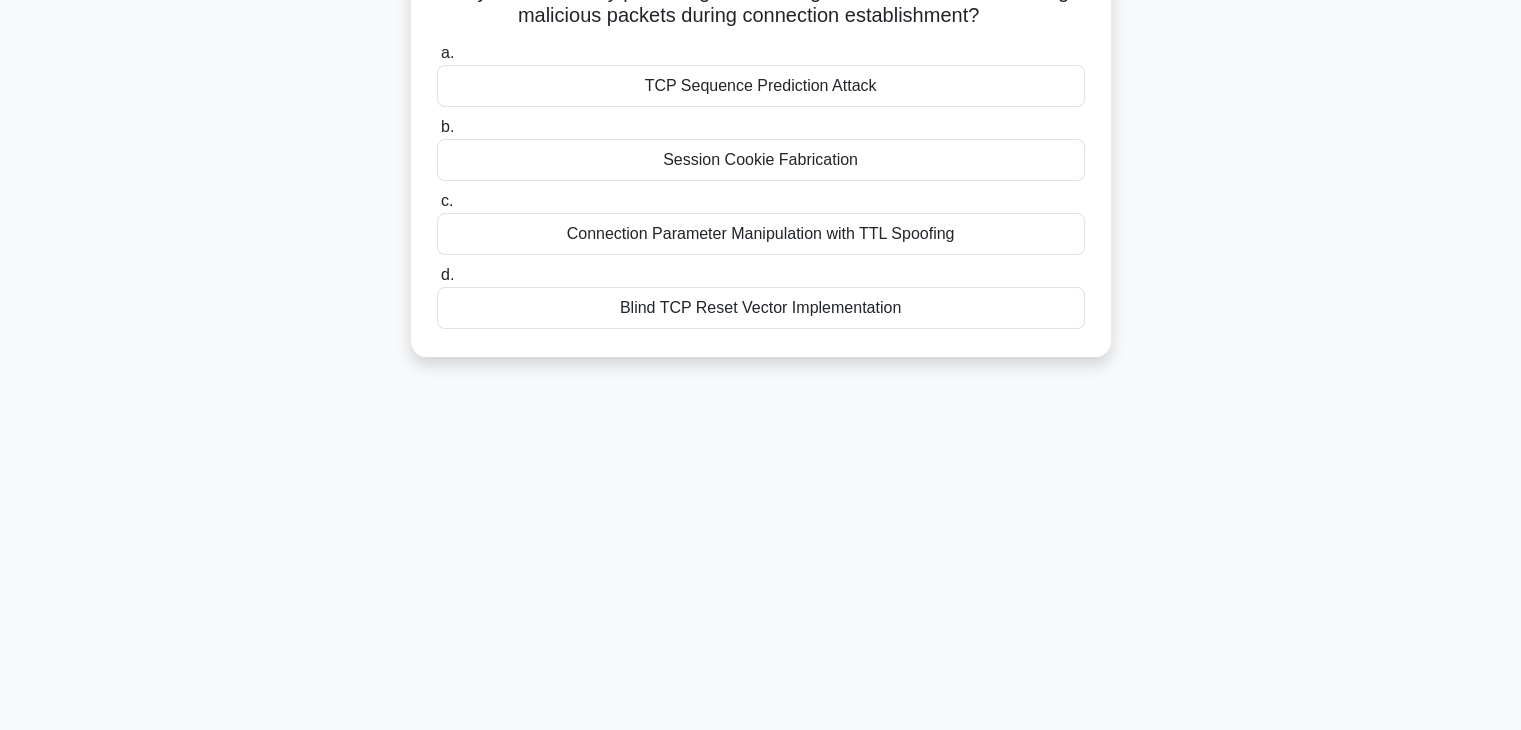 scroll, scrollTop: 0, scrollLeft: 0, axis: both 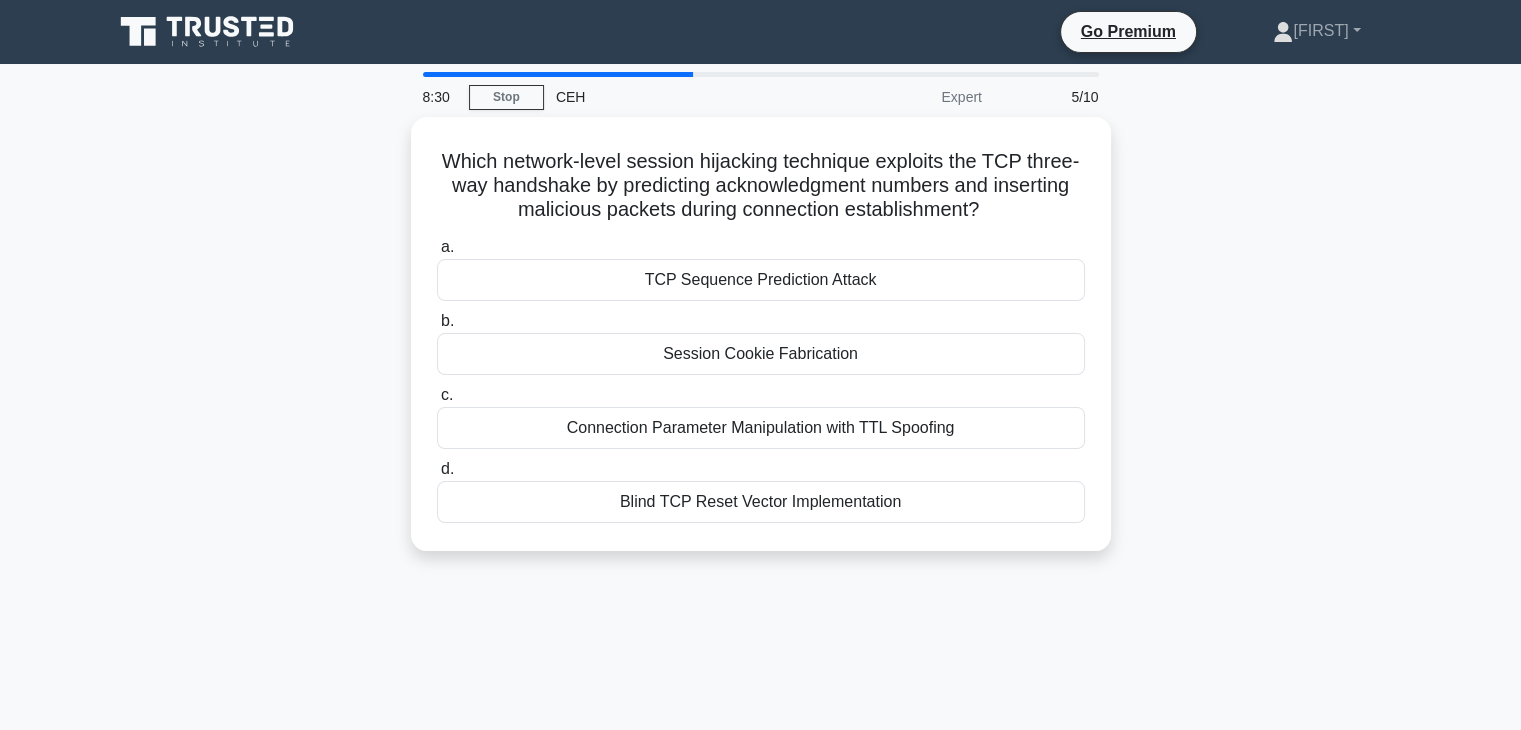 drag, startPoint x: 422, startPoint y: 141, endPoint x: 1185, endPoint y: 607, distance: 894.0498 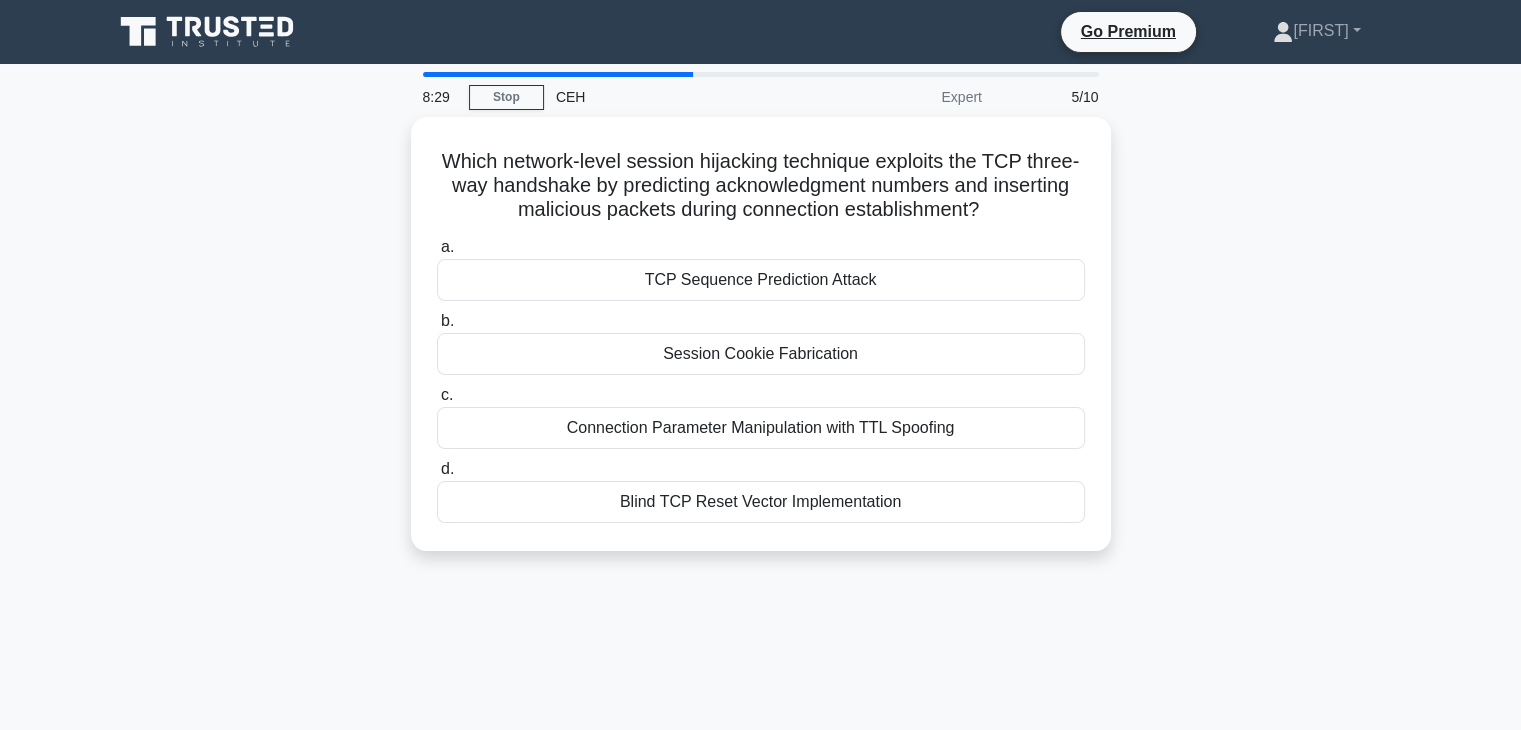 copy on "Which network-level session hijacking technique exploits the TCP three-way handshake by predicting acknowledgment numbers and inserting malicious packets during connection establishment?
.spinner_0XTQ{transform-origin:center;animation:spinner_y6GP .75s linear infinite}@keyframes spinner_y6GP{100%{transform:rotate(360deg)}}
a.
TCP Sequence Prediction Attack
b.
Session Cookie Fabrication
c.
Connection Parameter Manipulation with TTL Spoofing
d.
Blind TCP Reset Vector Implementation" 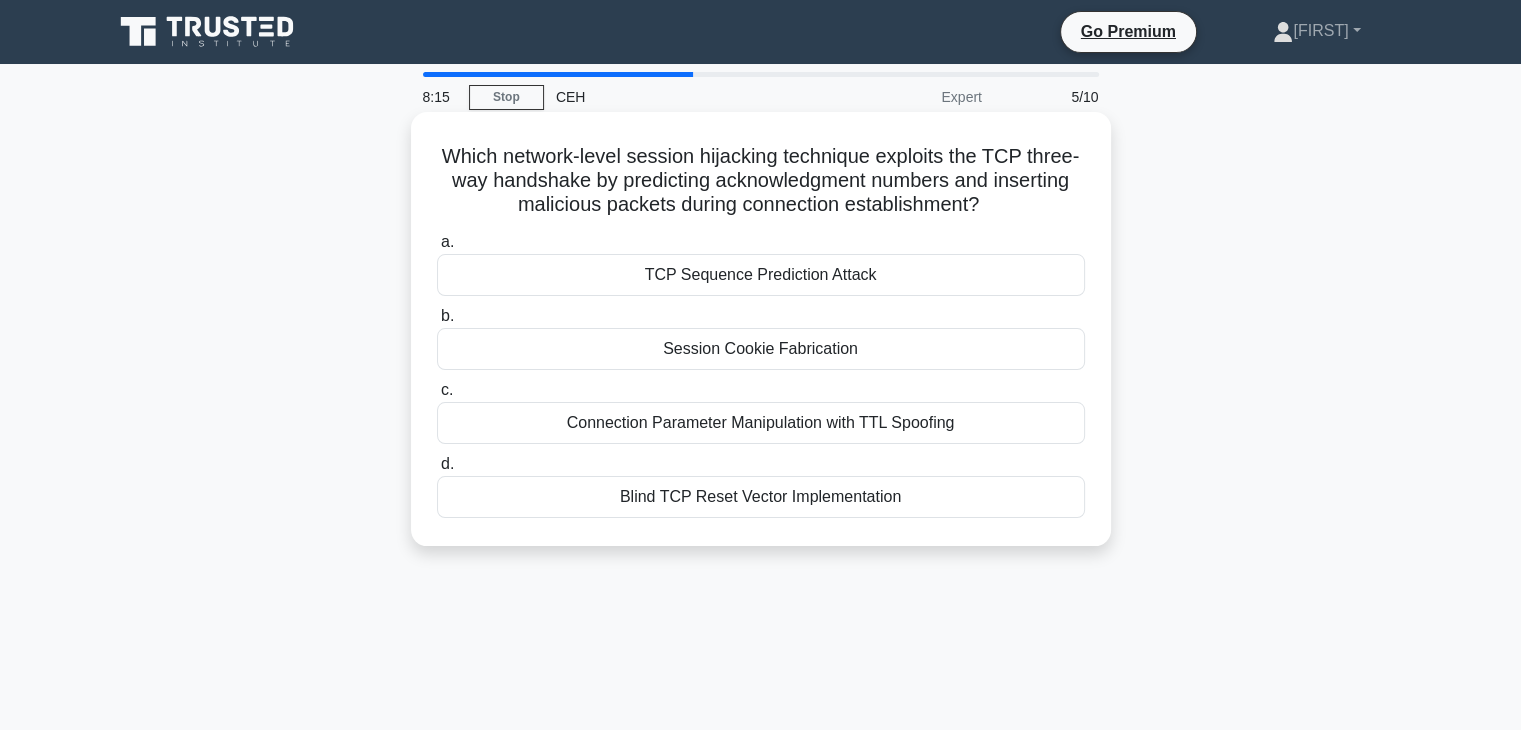 click on "TCP Sequence Prediction Attack" at bounding box center (761, 275) 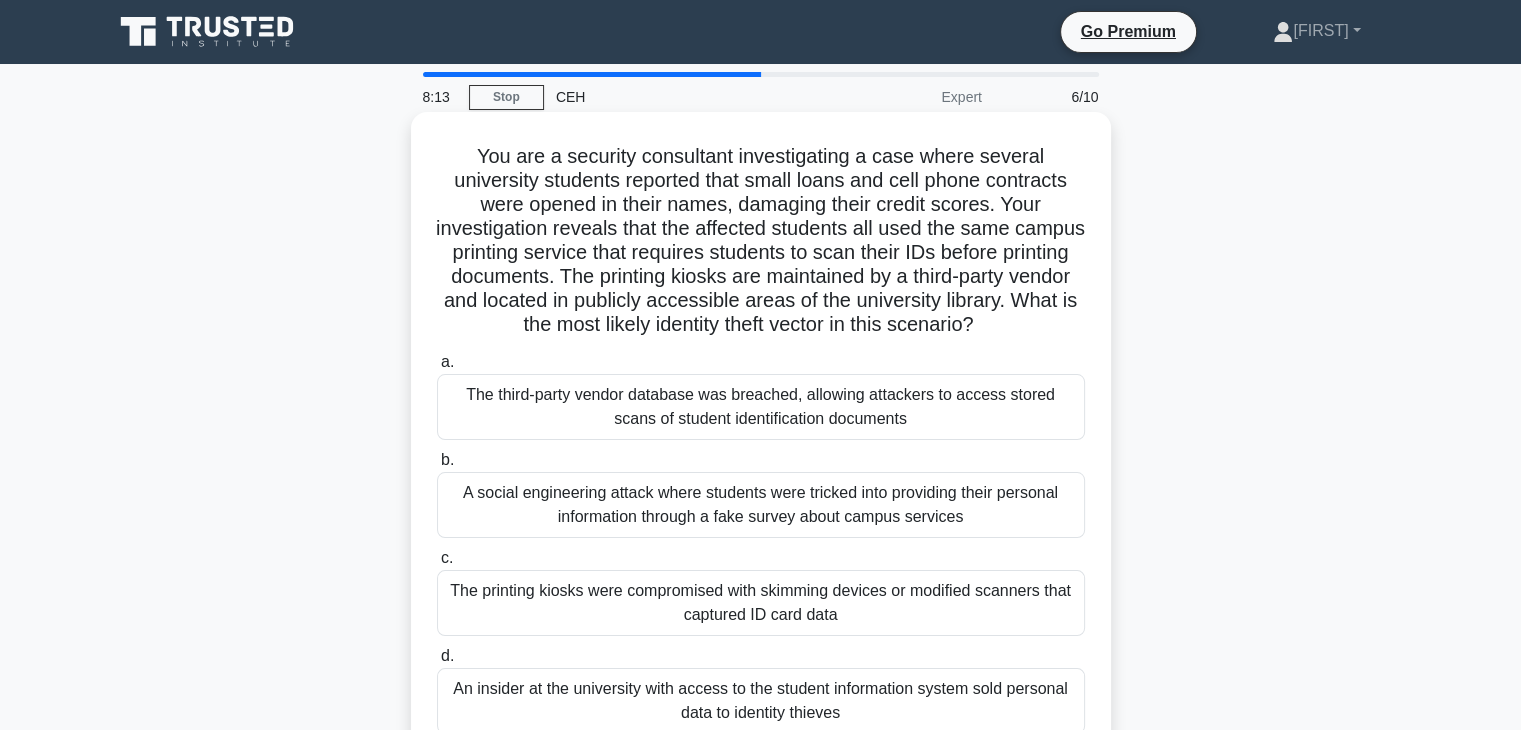 drag, startPoint x: 464, startPoint y: 149, endPoint x: 1017, endPoint y: 706, distance: 784.8936 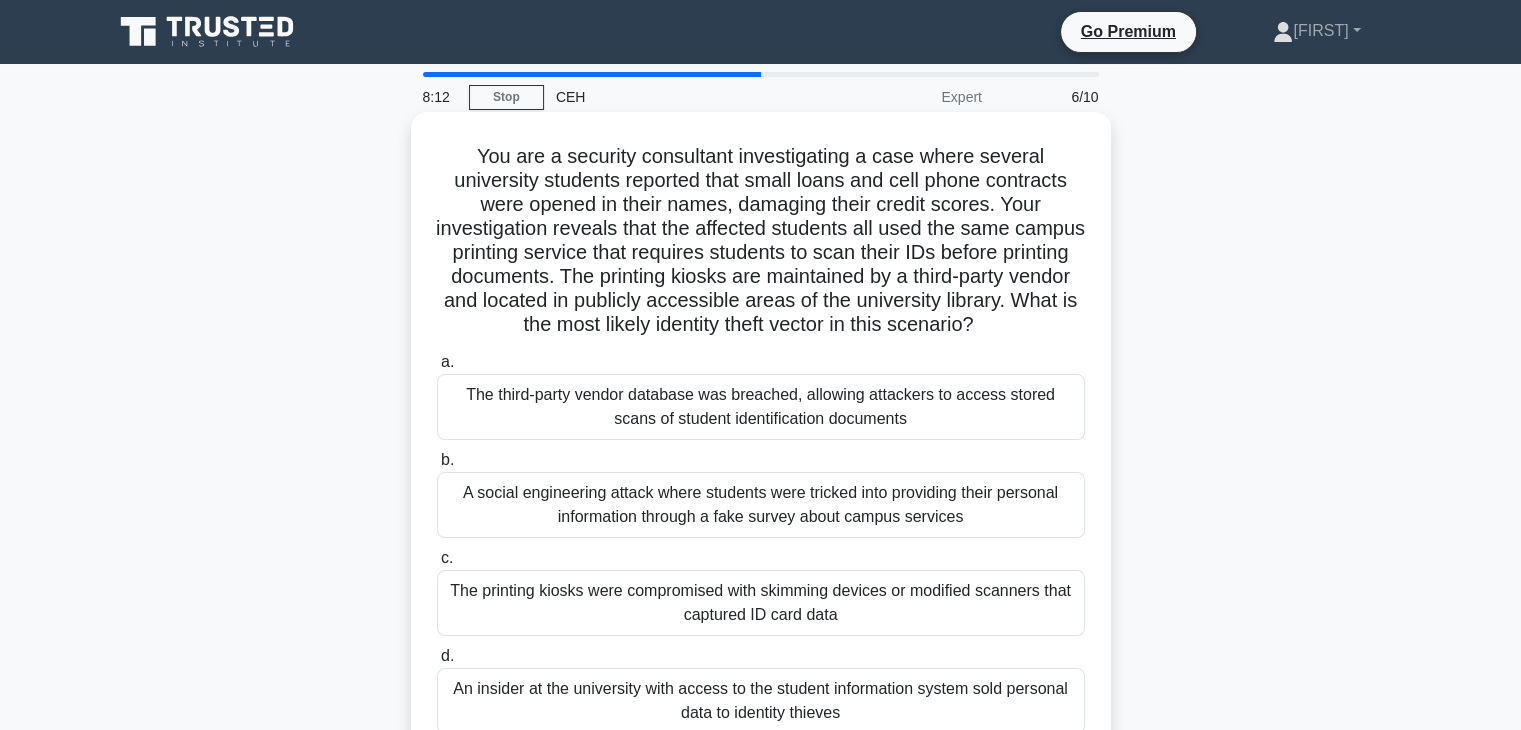 copy on "You are a security consultant investigating a case where several university students reported that small loans and cell phone contracts were opened in their names, damaging their credit scores. Your investigation reveals that the affected students all used the same campus printing service that requires students to scan their IDs before printing documents. The printing kiosks are maintained by a third-party vendor and located in publicly accessible areas of the university library. What is the most likely identity theft vector in this scenario?
.spinner_0XTQ{transform-origin:center;animation:spinner_y6GP .75s linear infinite}@keyframes spinner_y6GP{100%{transform:rotate(360deg)}}
a.
The third-party vendor database was breached, allowing attackers to access stored scans of student identification documents
b.
A social engineering attack where stud..." 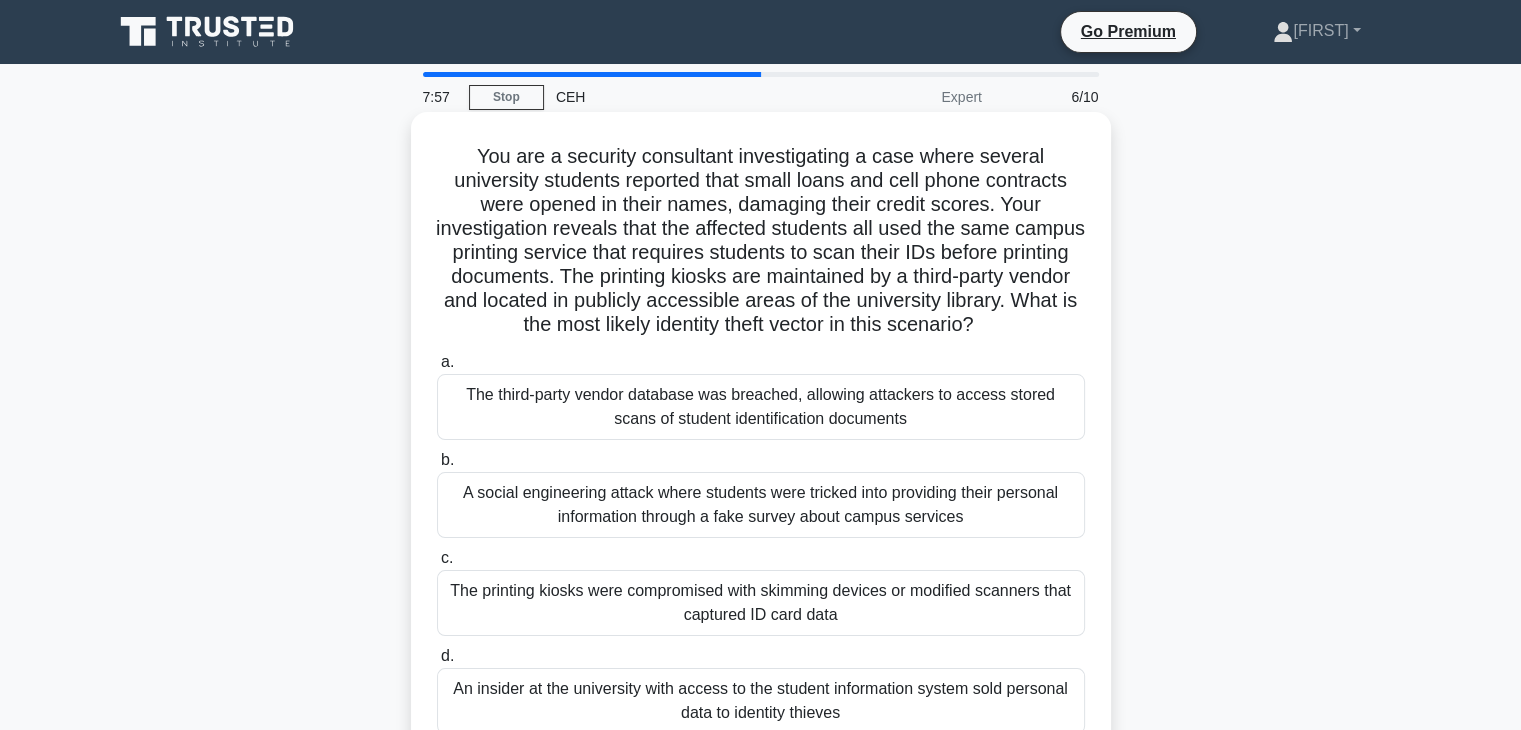click on "The printing kiosks were compromised with skimming devices or modified scanners that captured ID card data" at bounding box center [761, 603] 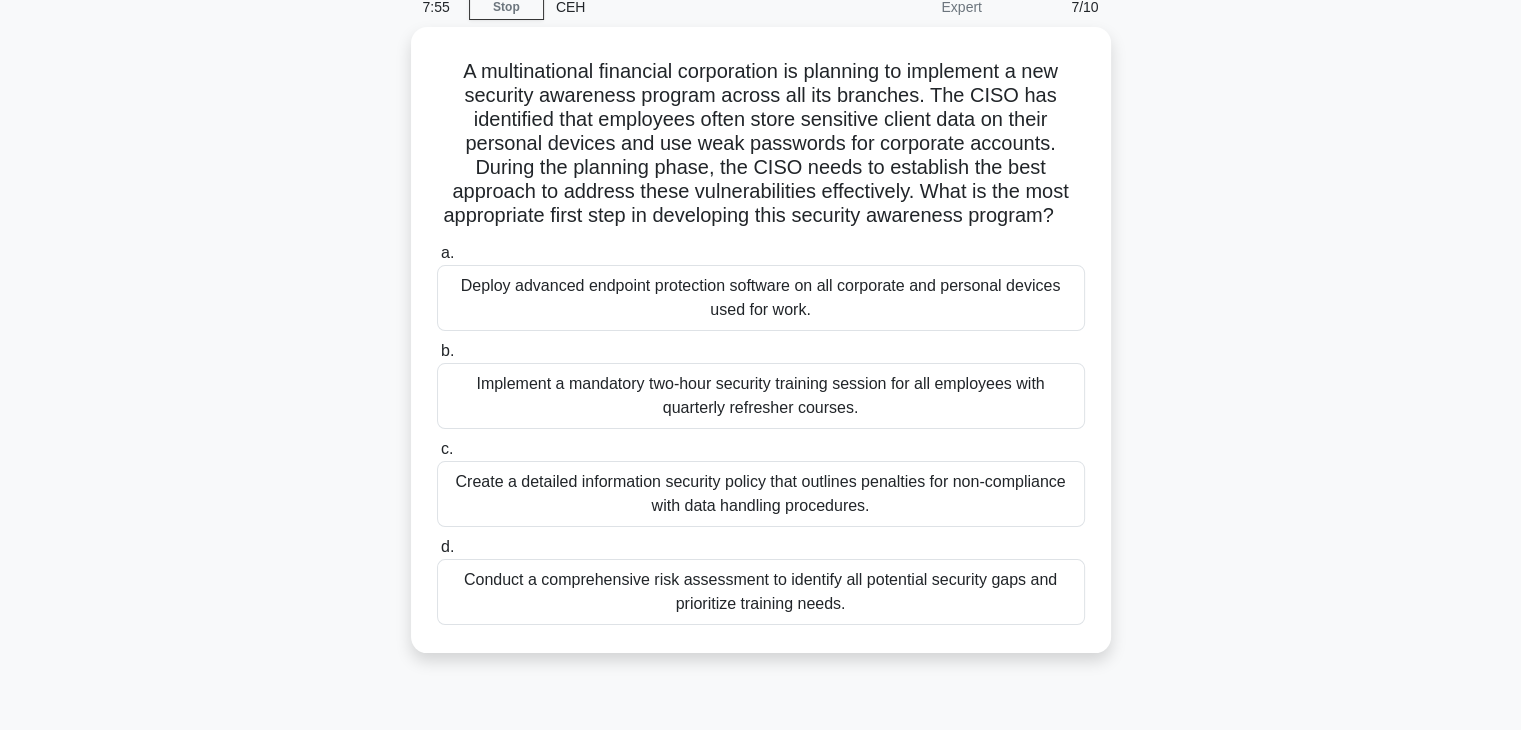 scroll, scrollTop: 351, scrollLeft: 0, axis: vertical 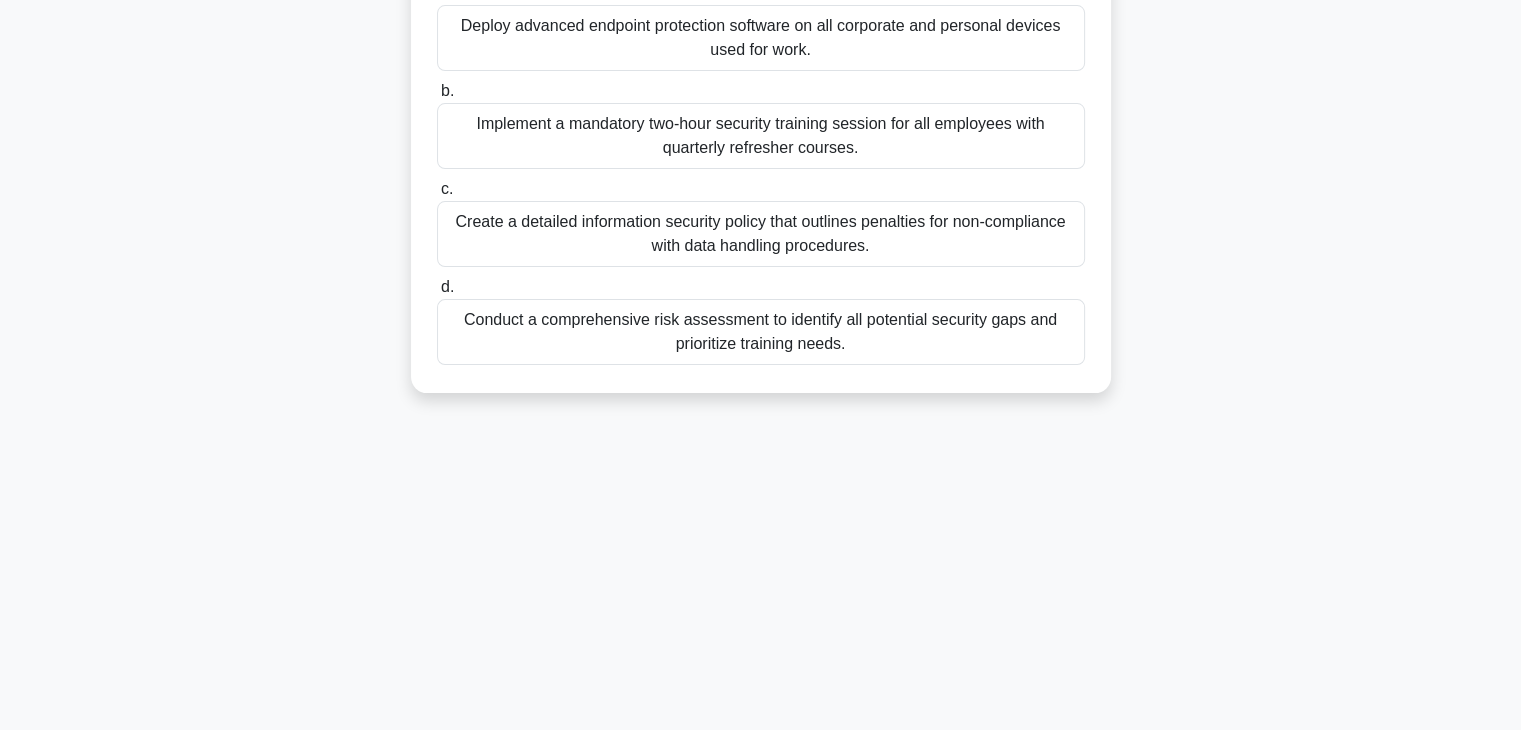 drag, startPoint x: 432, startPoint y: 153, endPoint x: 1082, endPoint y: 734, distance: 871.81476 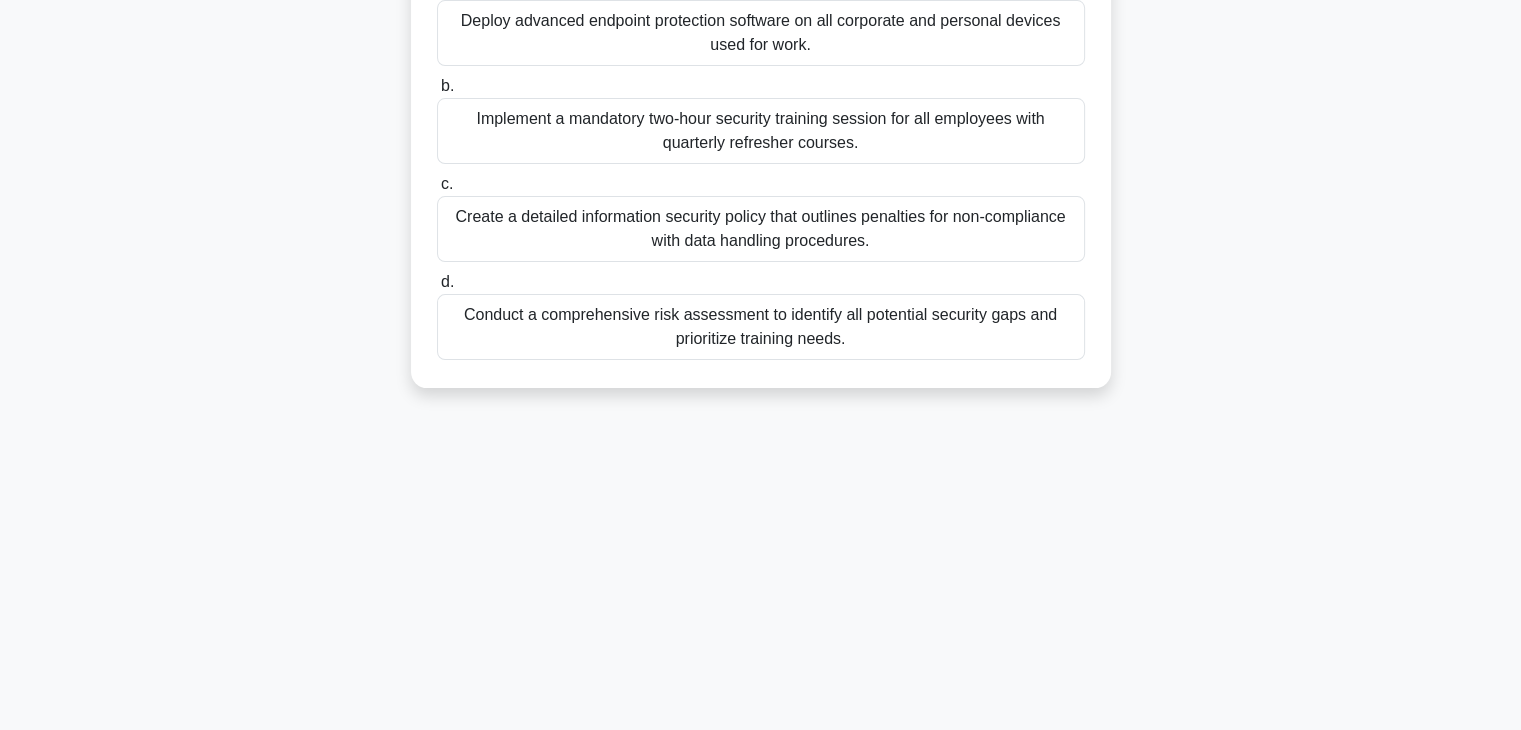 click on "Conduct a comprehensive risk assessment to identify all potential security gaps and prioritize training needs." at bounding box center (761, 327) 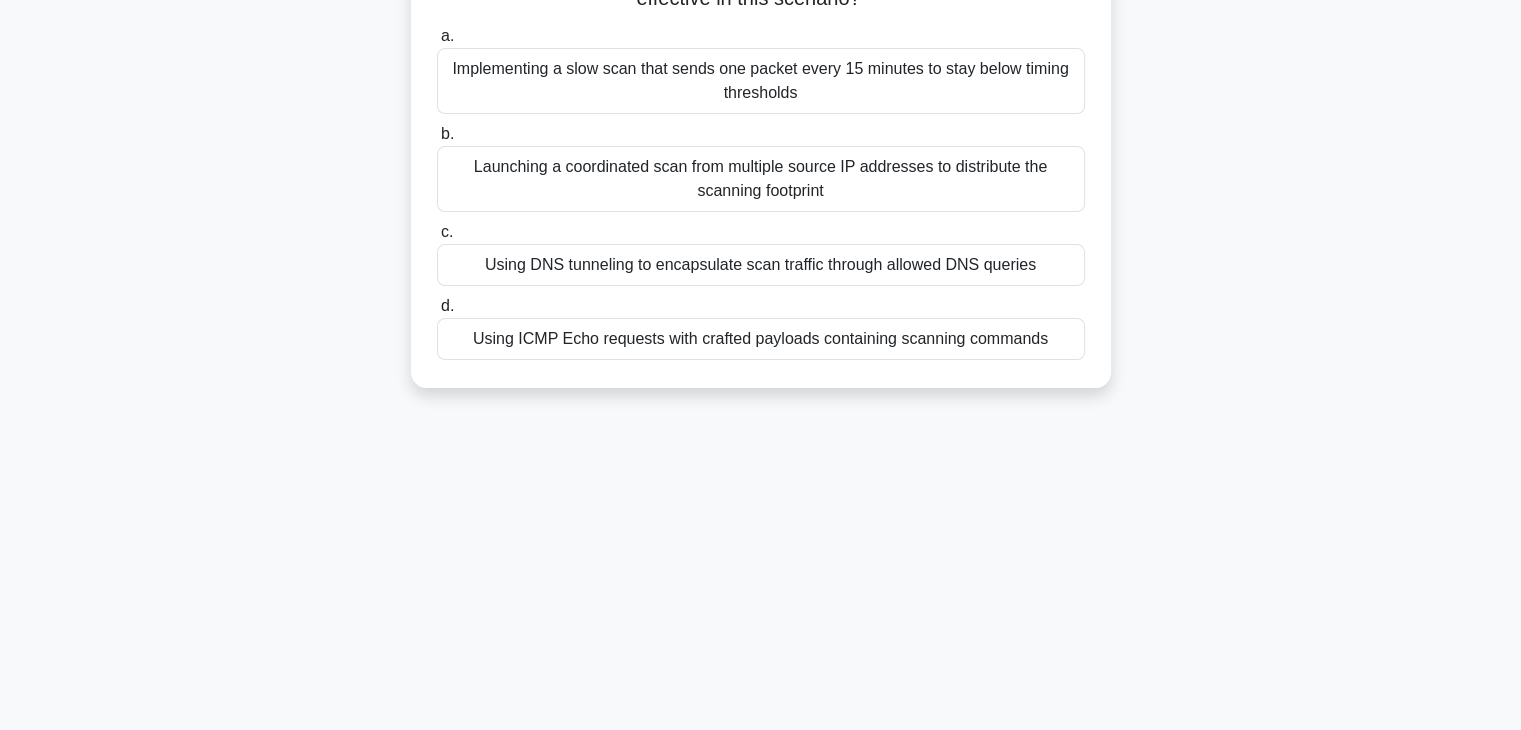 scroll, scrollTop: 0, scrollLeft: 0, axis: both 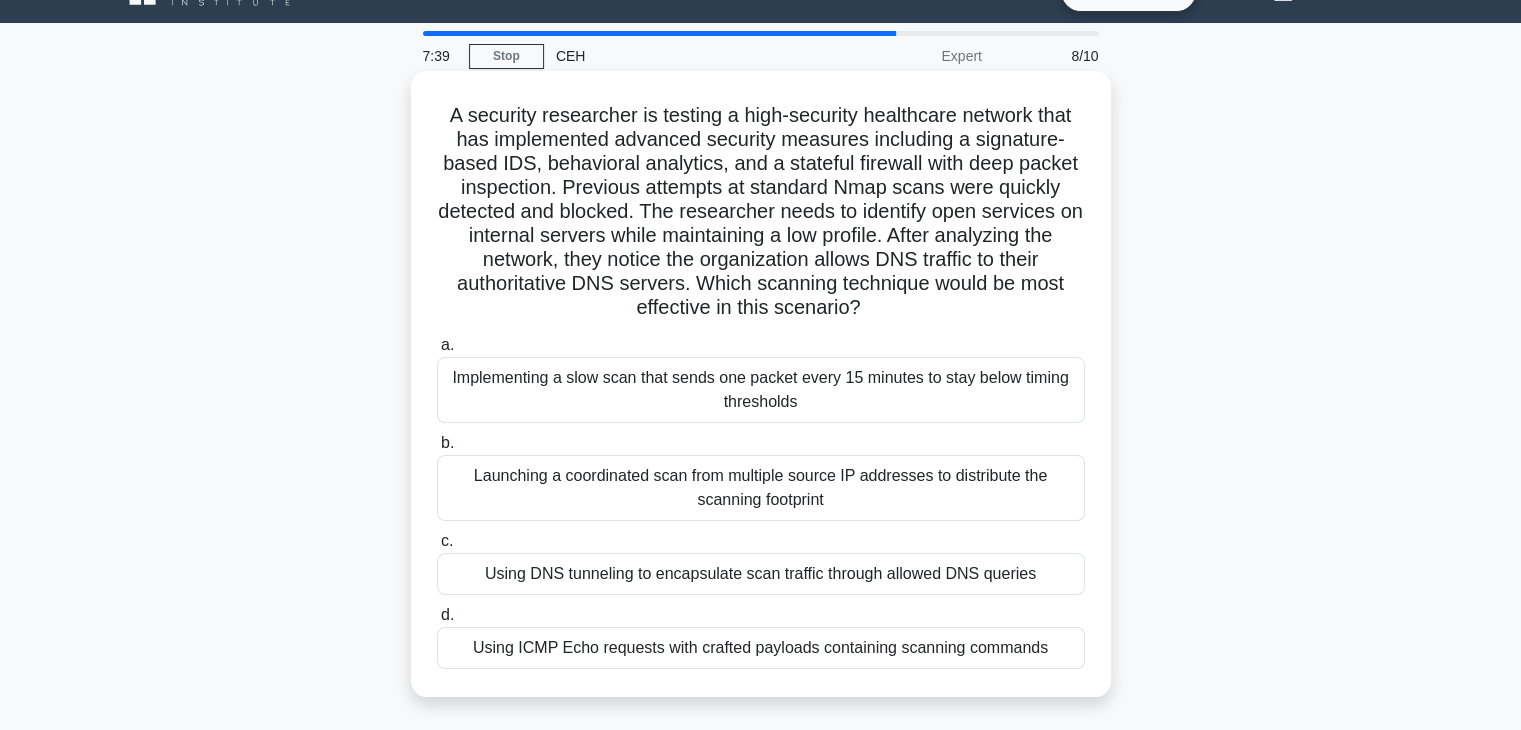 drag, startPoint x: 428, startPoint y: 161, endPoint x: 1066, endPoint y: 677, distance: 820.5486 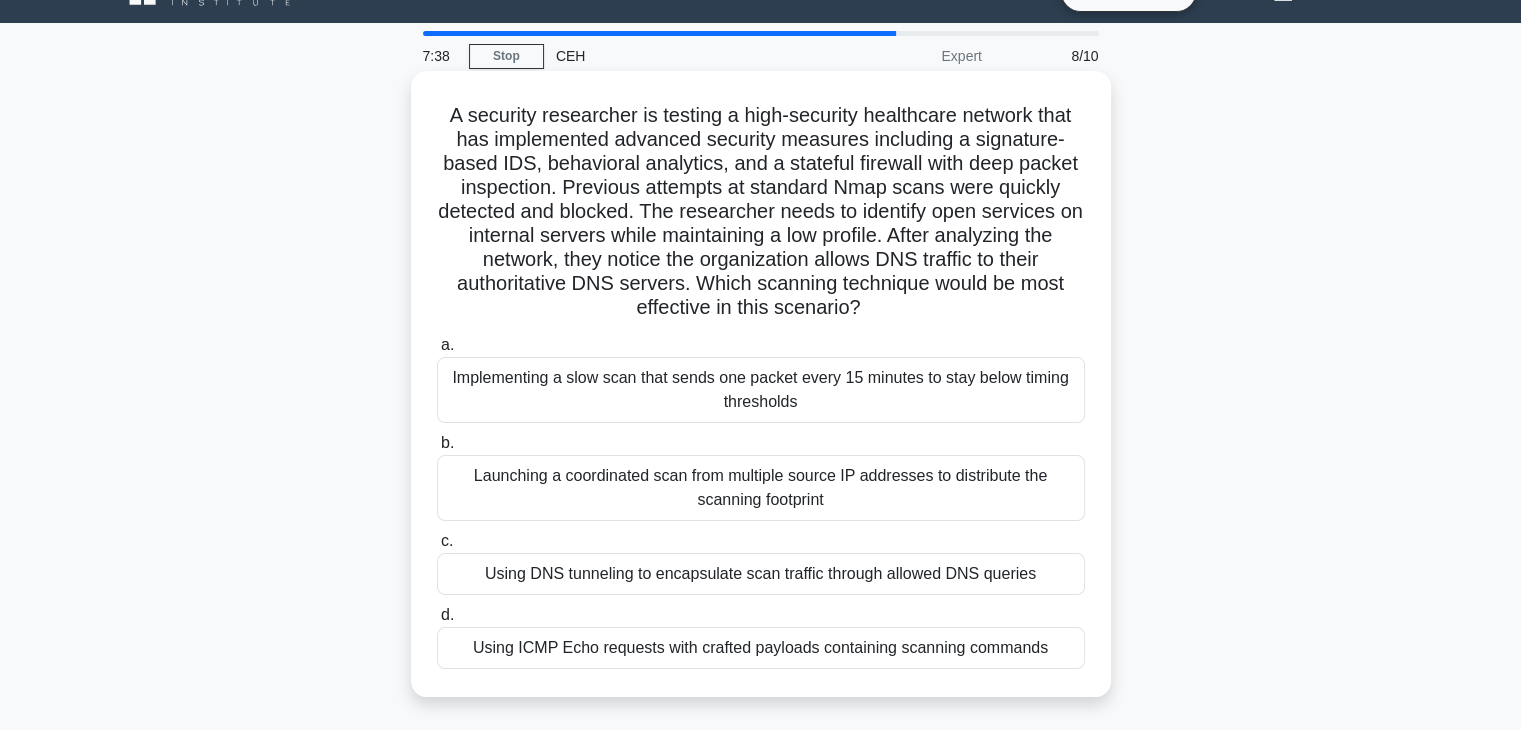 copy on "A security researcher is testing a high-security healthcare network that has implemented advanced security measures including a signature-based IDS, behavioral analytics, and a stateful firewall with deep packet inspection. Previous attempts at standard Nmap scans were quickly detected and blocked. The researcher needs to identify open services on internal servers while maintaining a low profile. After analyzing the network, they notice the organization allows DNS traffic to their authoritative DNS servers. Which scanning technique would be most effective in this scenario?
.spinner_0XTQ{transform-origin:center;animation:spinner_y6GP .75s linear infinite}@keyframes spinner_y6GP{100%{transform:rotate(360deg)}}
a.
Implementing a slow scan that sends one packet every 15 minutes to stay below timing thresholds
b.
Launching a coordinated scan from m..." 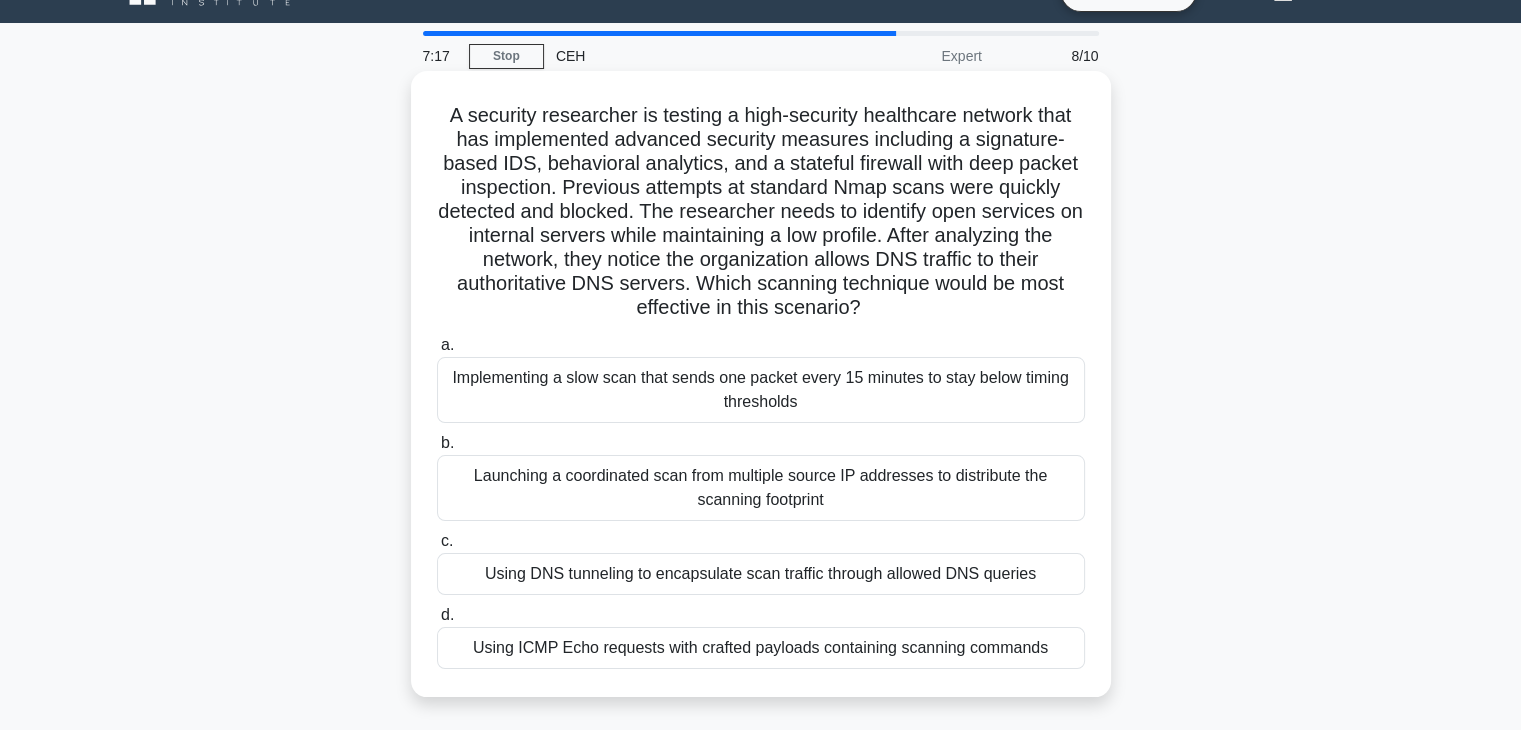 click on "Using DNS tunneling to encapsulate scan traffic through allowed DNS queries" at bounding box center (761, 574) 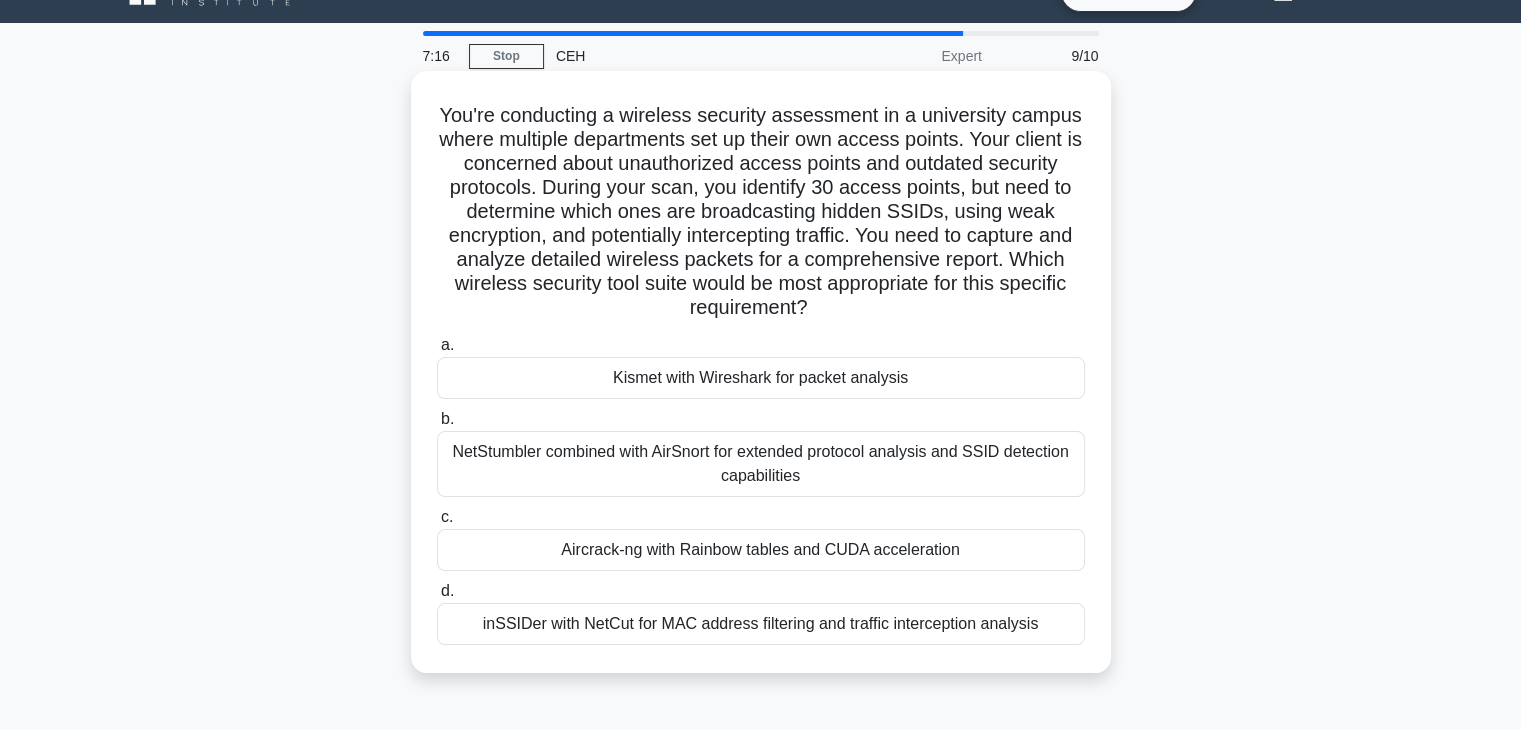scroll, scrollTop: 0, scrollLeft: 0, axis: both 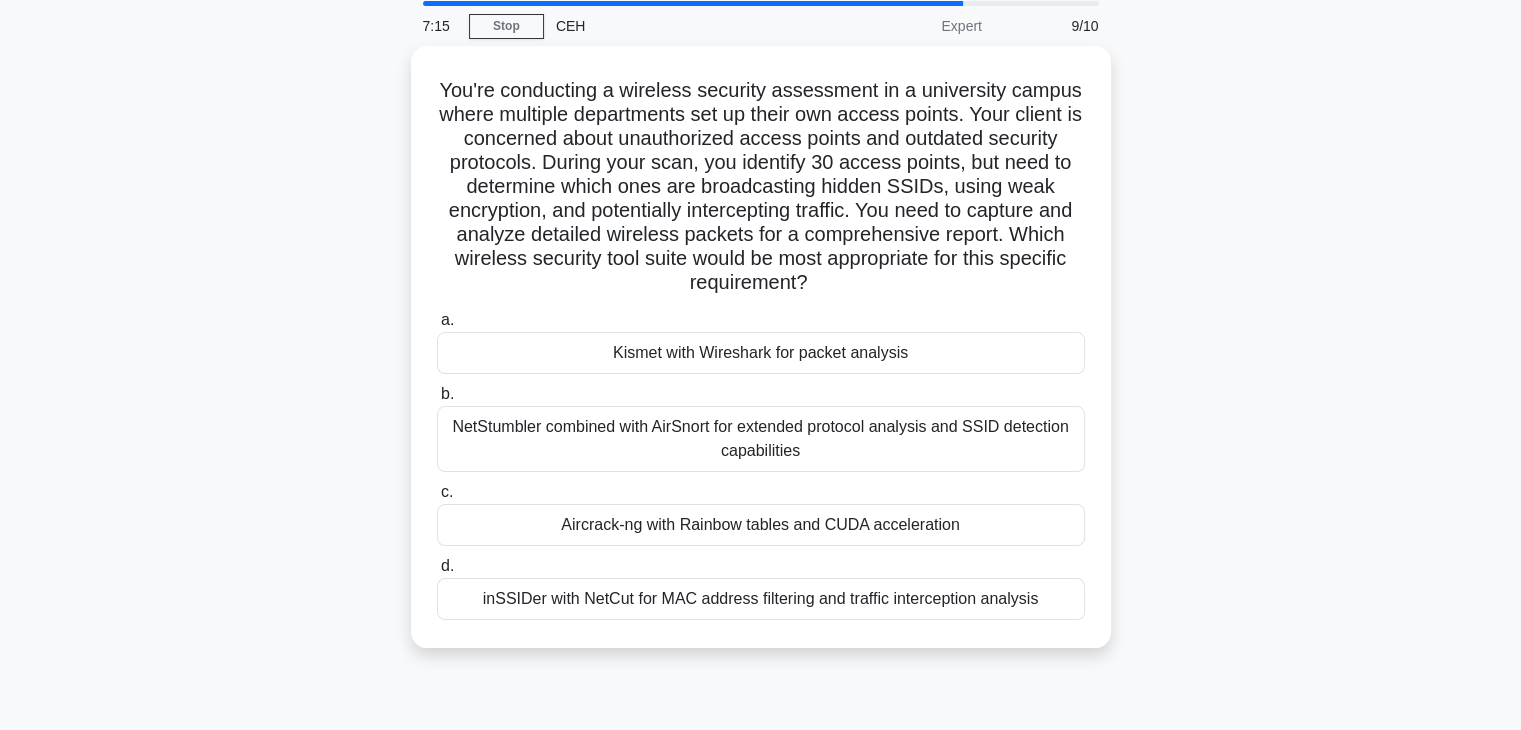 drag, startPoint x: 432, startPoint y: 144, endPoint x: 1192, endPoint y: 729, distance: 959.0751 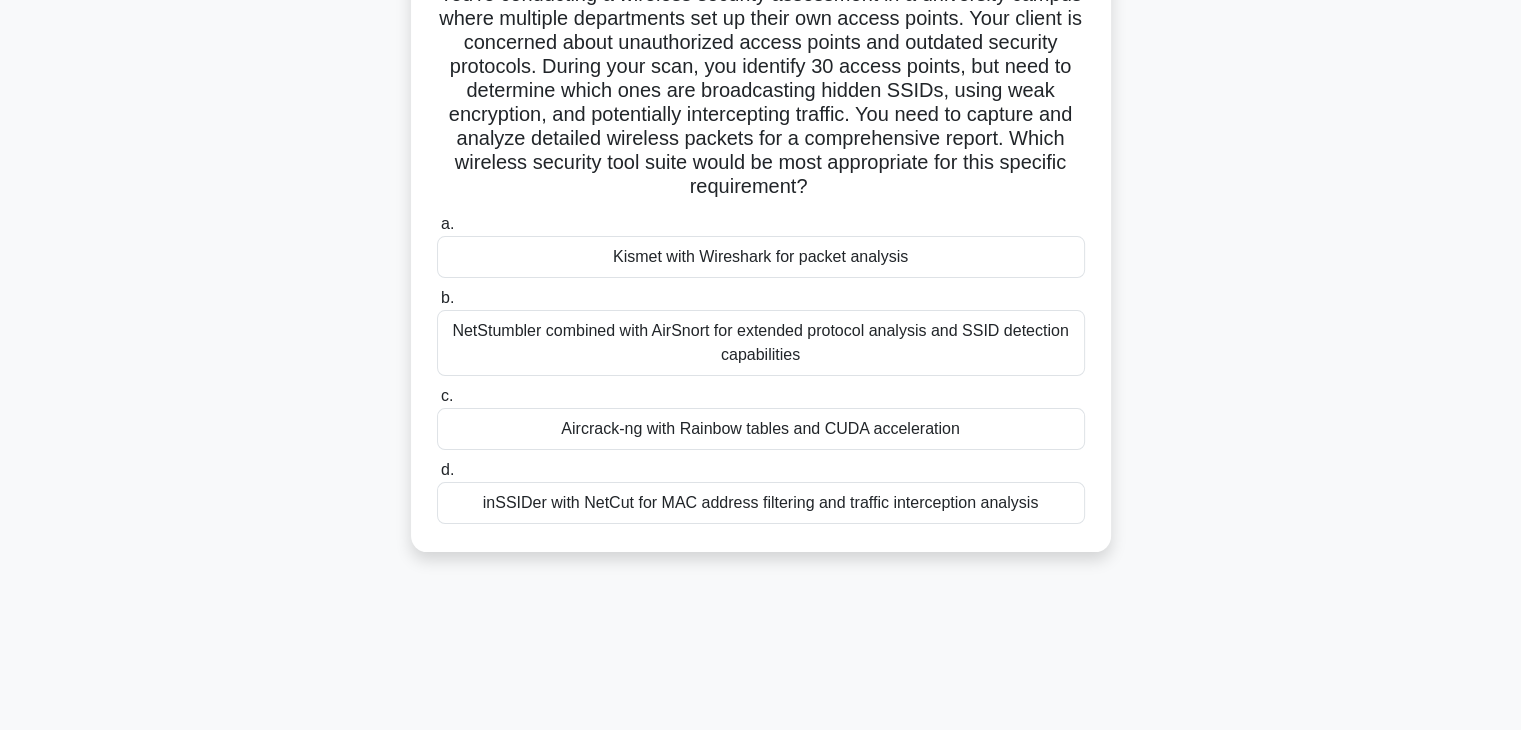 copy on "You're conducting a wireless security assessment in a university campus where multiple departments set up their own access points. Your client is concerned about unauthorized access points and outdated security protocols. During your scan, you identify 30 access points, but need to determine which ones are broadcasting hidden SSIDs, using weak encryption, and potentially intercepting traffic. You need to capture and analyze detailed wireless packets for a comprehensive report. Which wireless security tool suite would be most appropriate for this specific requirement?
.spinner_0XTQ{transform-origin:center;animation:spinner_y6GP .75s linear infinite}@keyframes spinner_y6GP{100%{transform:rotate(360deg)}}
a.
Kismet with Wireshark for packet analysis
b.
NetStumbler combined with AirSnort for extended protocol analysis and SSID detection capabiliti..." 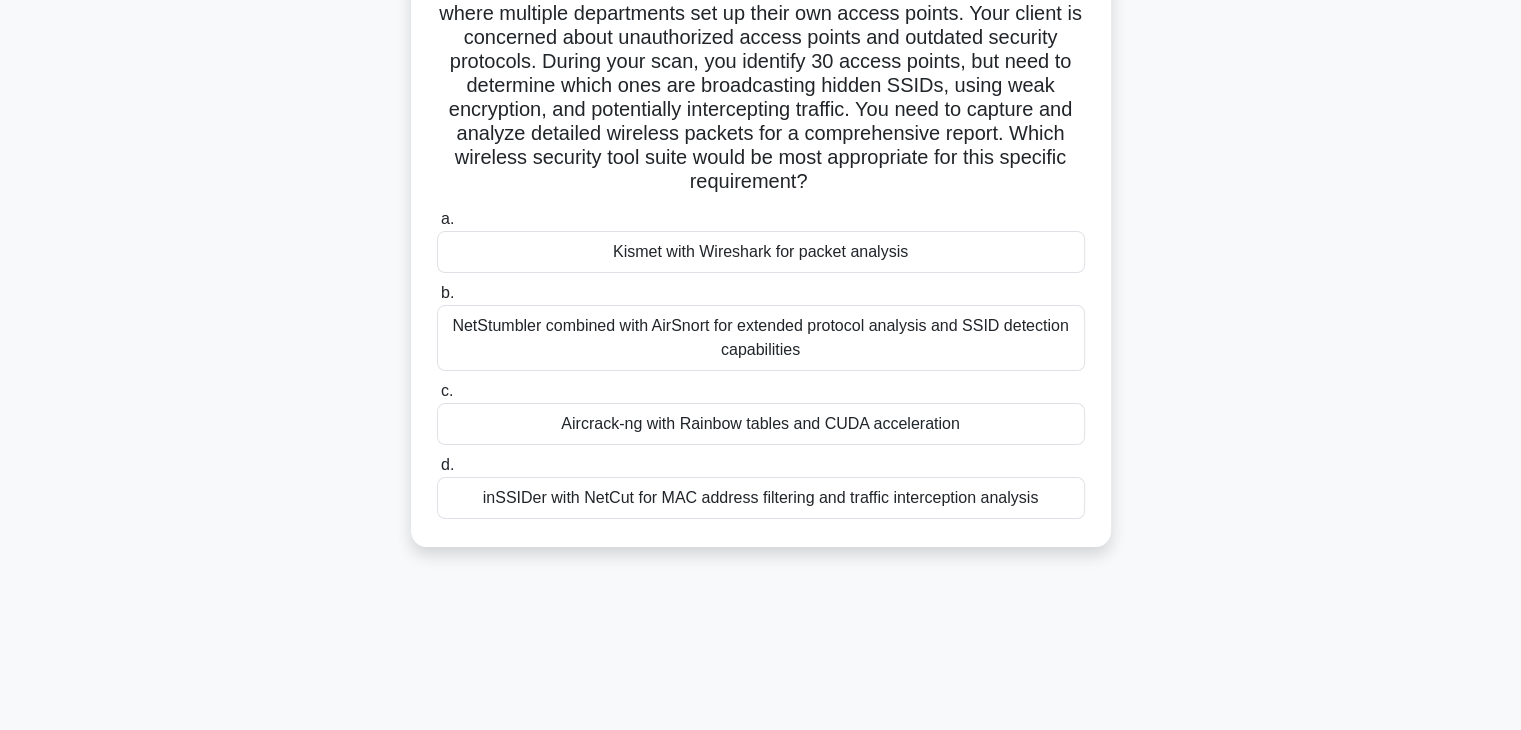 click on "Kismet with Wireshark for packet analysis" at bounding box center (761, 252) 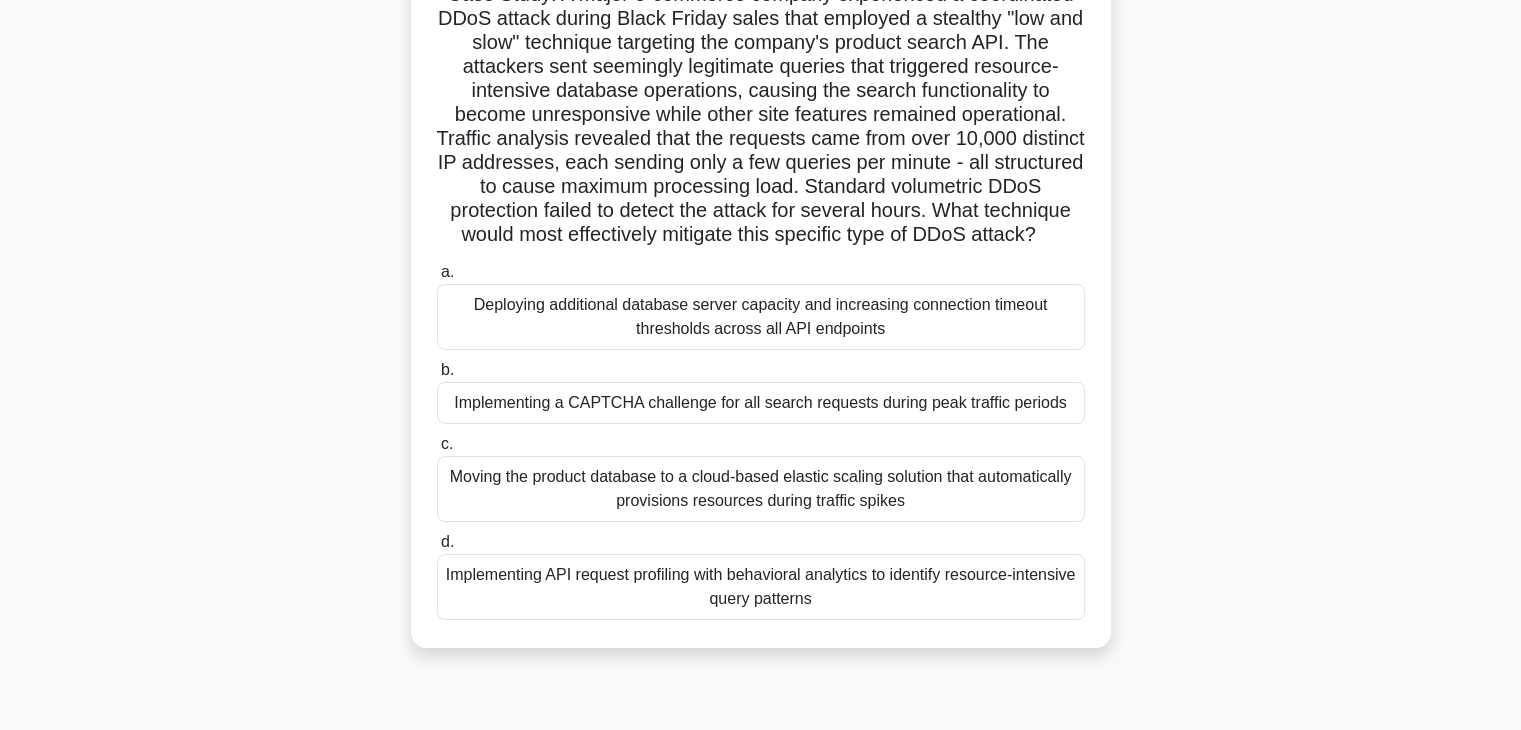 scroll, scrollTop: 0, scrollLeft: 0, axis: both 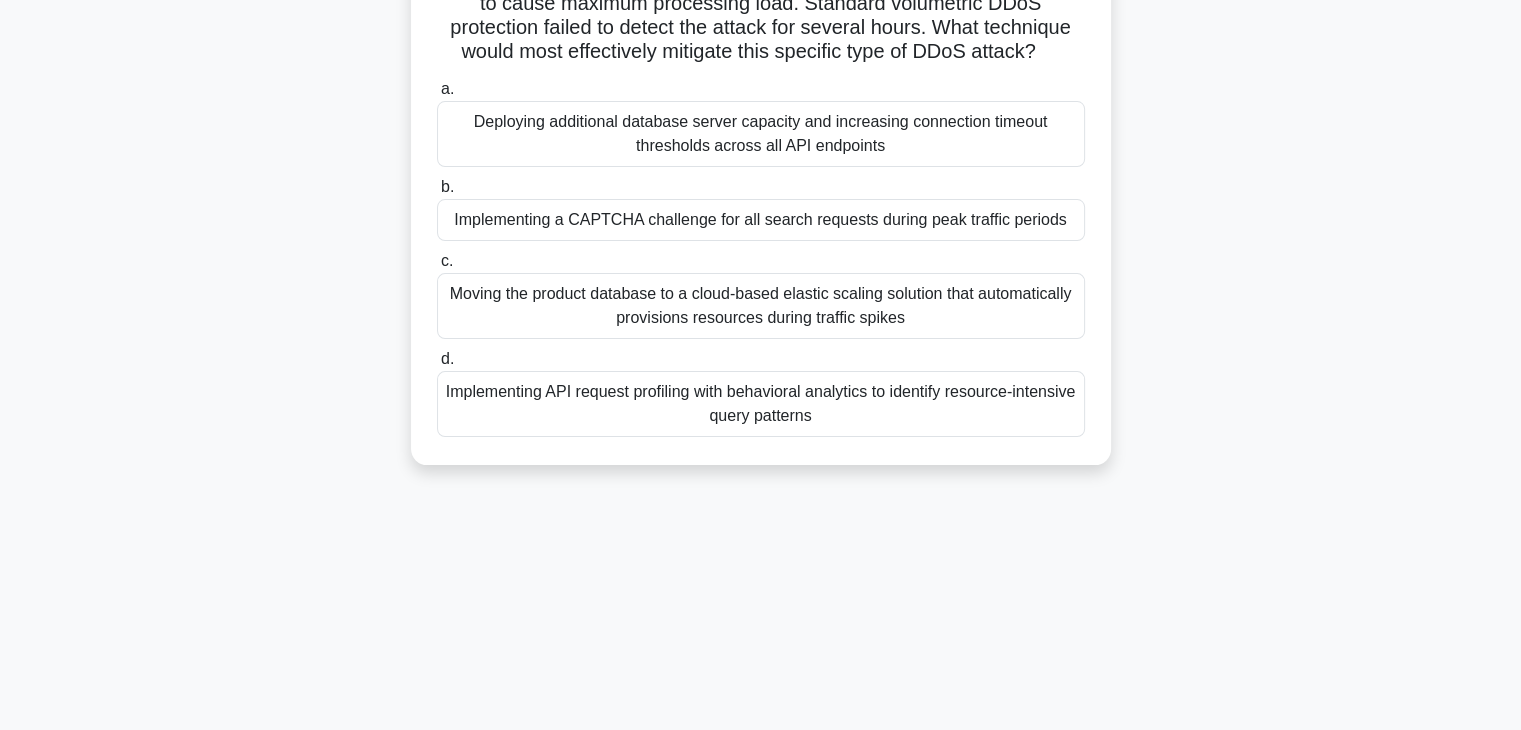 drag, startPoint x: 433, startPoint y: 153, endPoint x: 1272, endPoint y: 776, distance: 1045.012 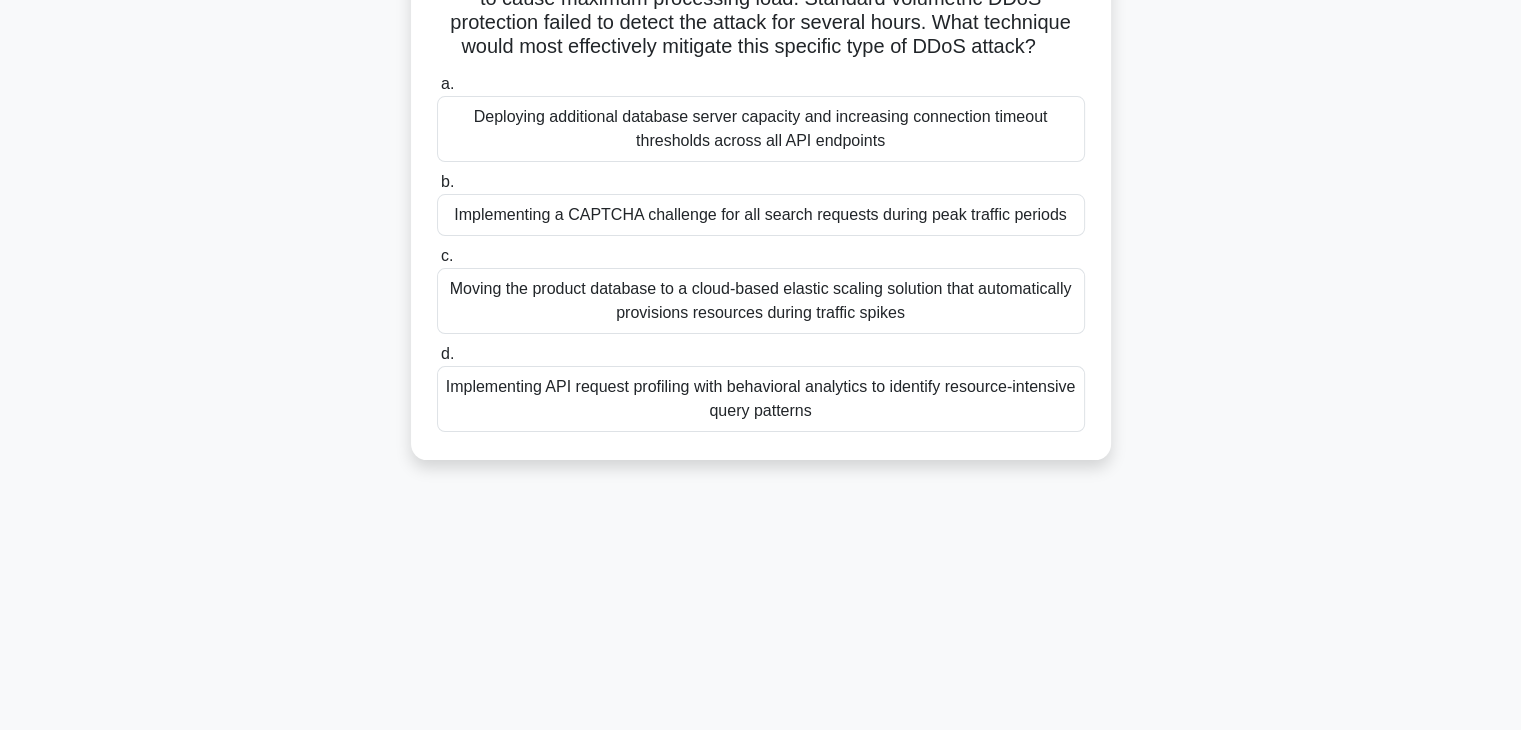 click on "Implementing API request profiling with behavioral analytics to identify resource-intensive query patterns" at bounding box center [761, 399] 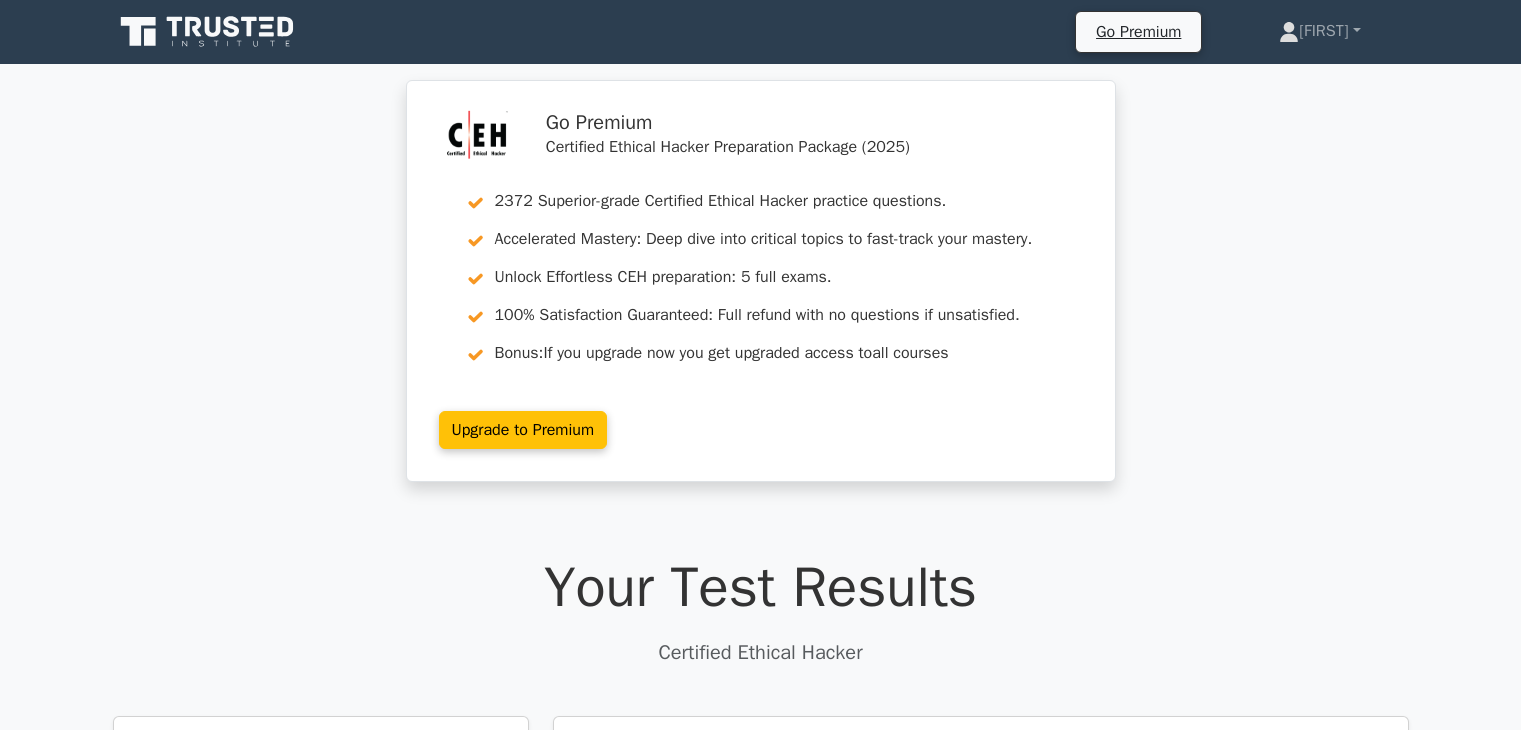 scroll, scrollTop: 1276, scrollLeft: 0, axis: vertical 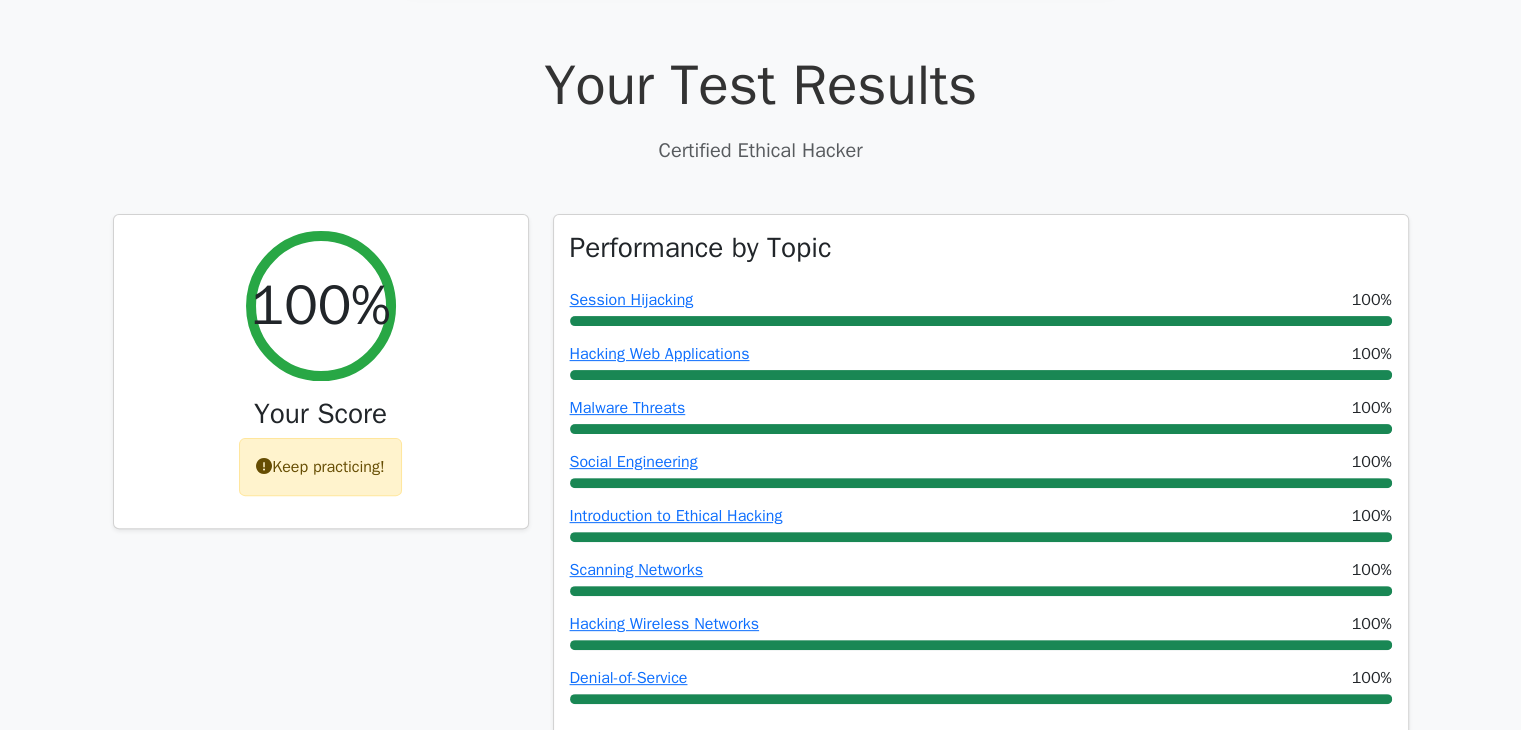 drag, startPoint x: 0, startPoint y: 0, endPoint x: 1535, endPoint y: 188, distance: 1546.4698 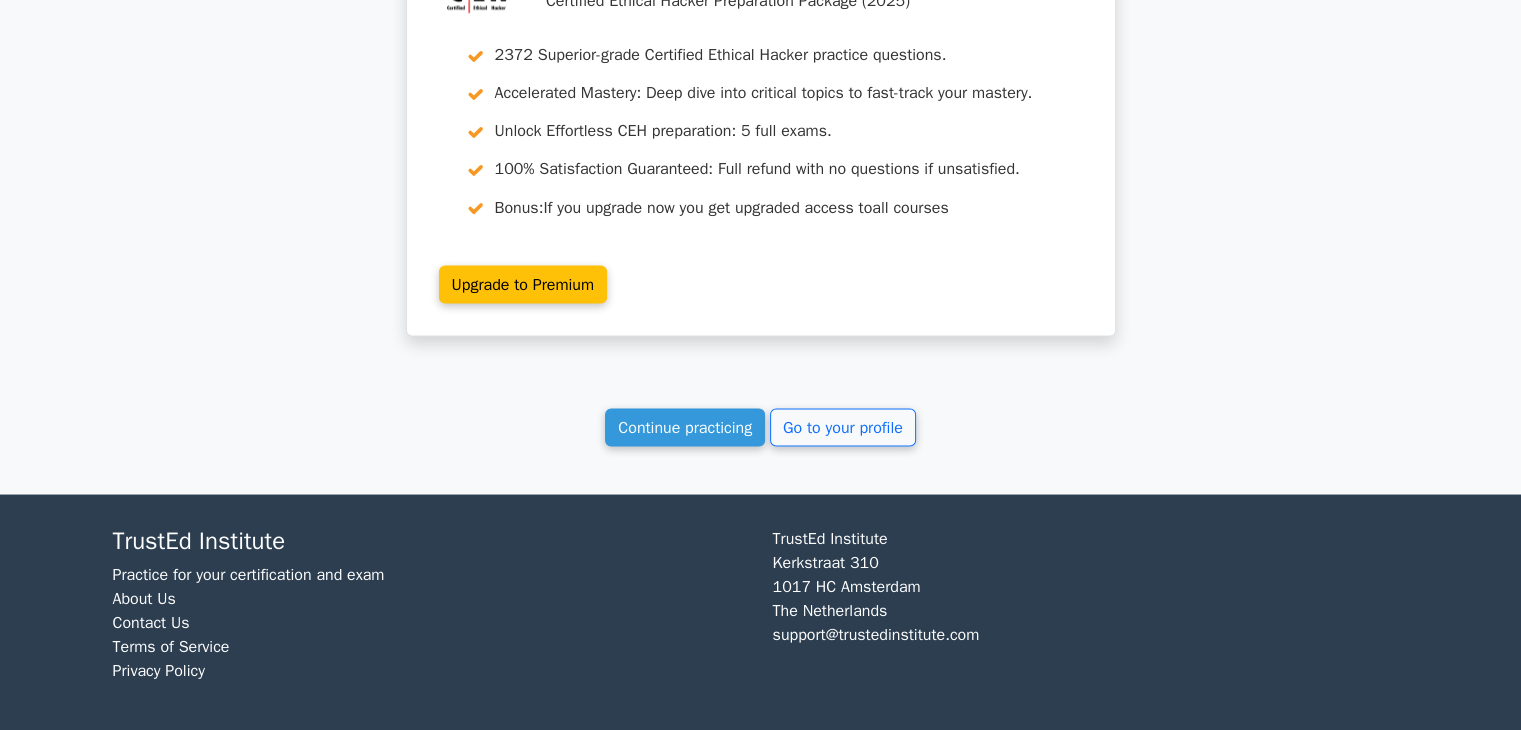 scroll, scrollTop: 3618, scrollLeft: 0, axis: vertical 